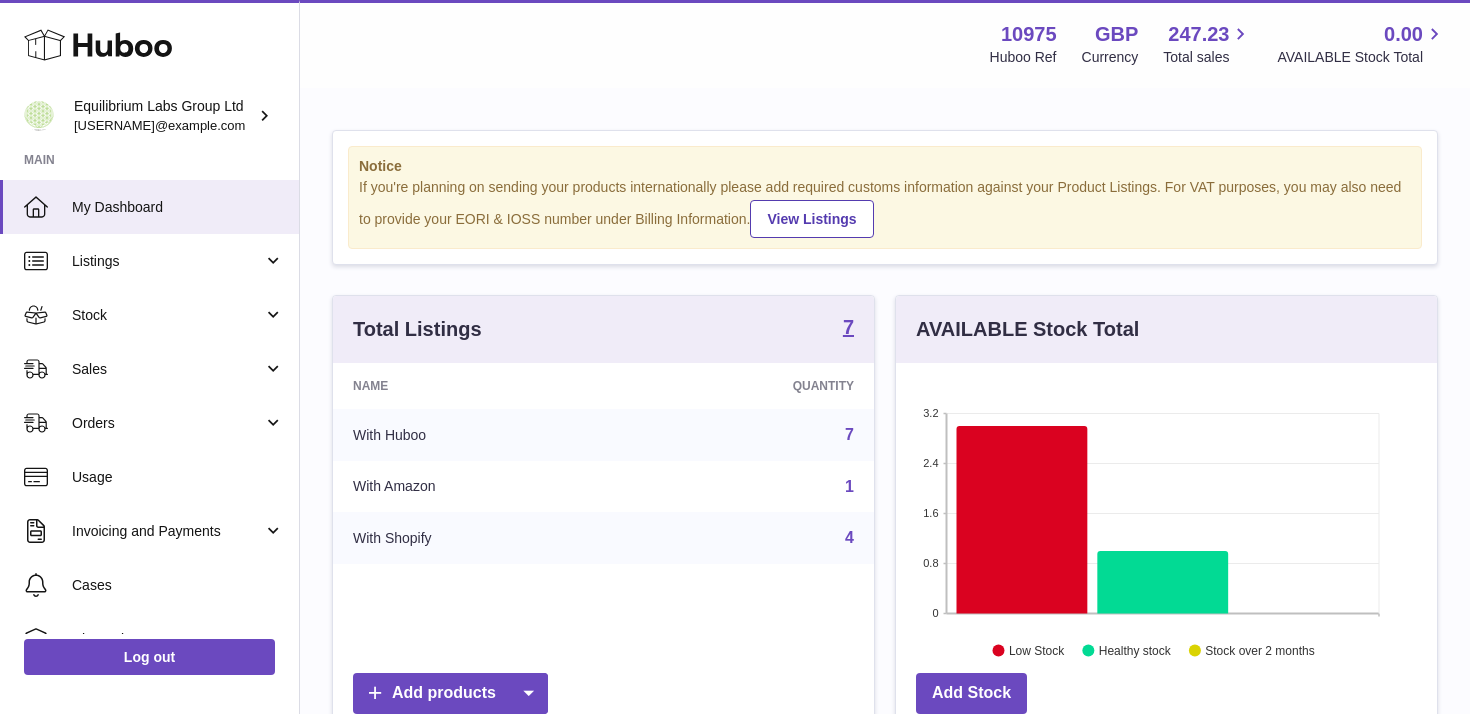 scroll, scrollTop: 0, scrollLeft: 0, axis: both 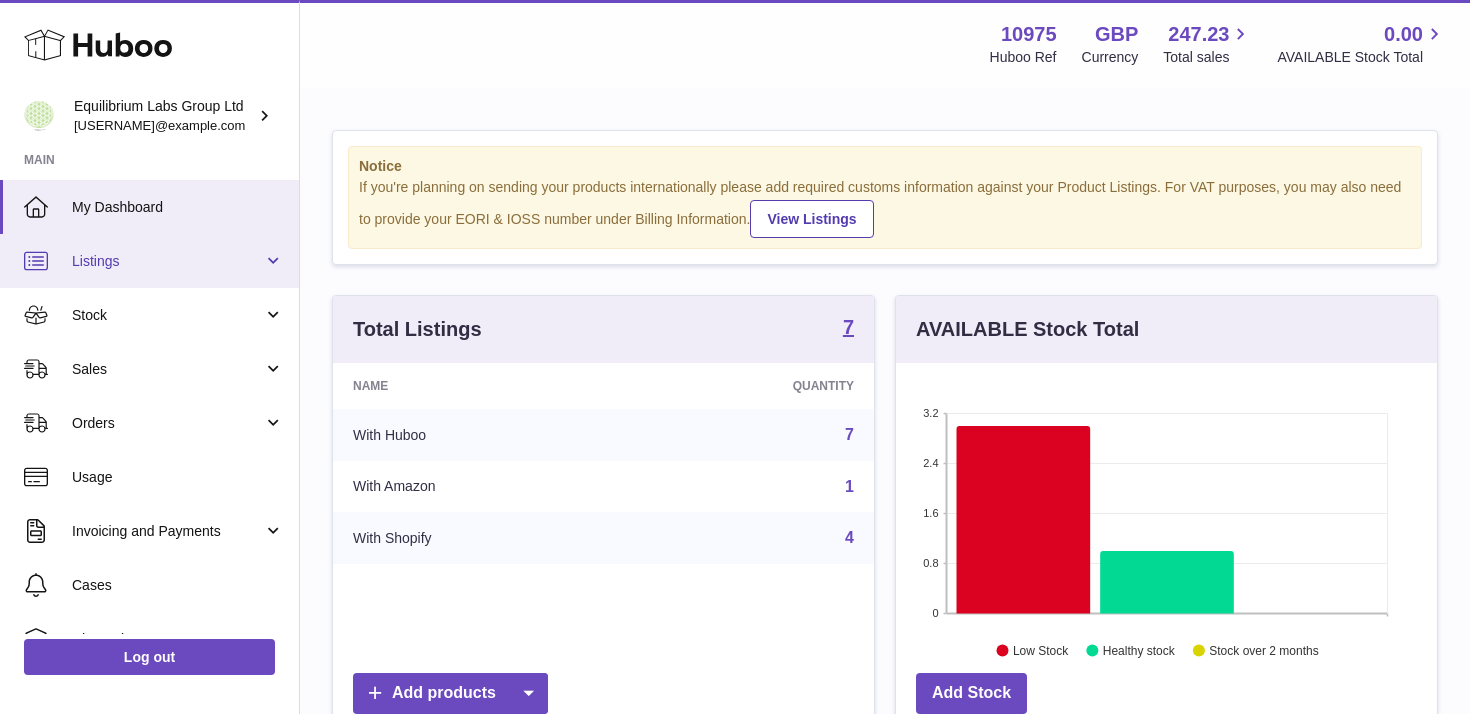 click on "Listings" at bounding box center [167, 261] 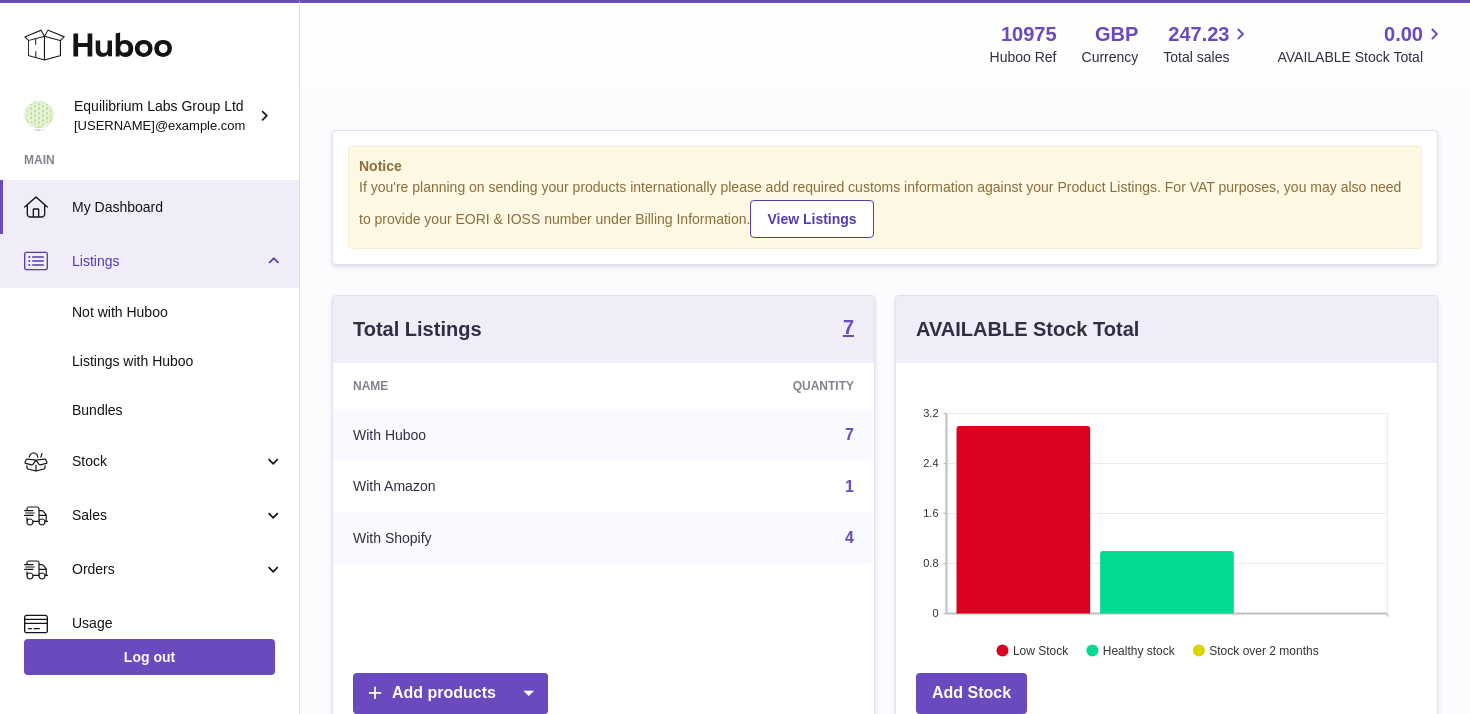 click on "Listings" at bounding box center (149, 261) 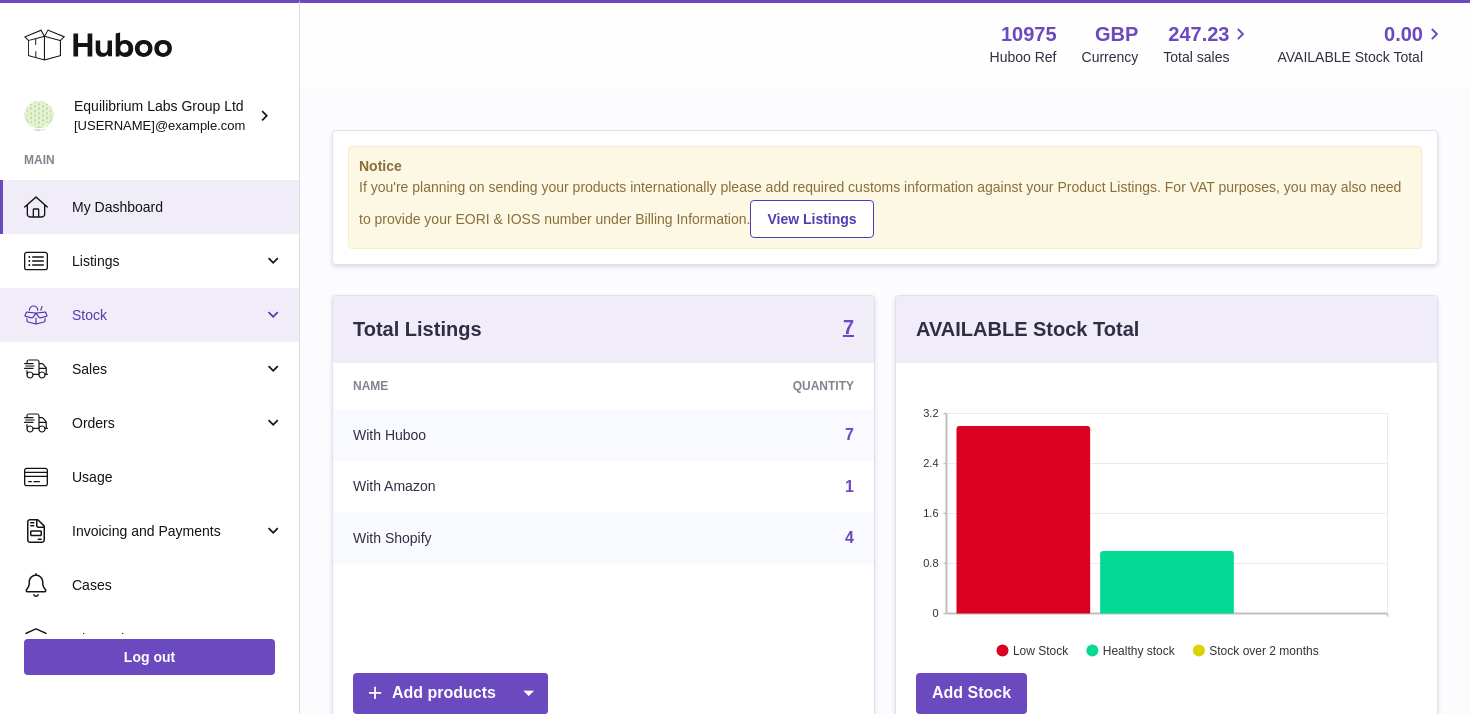 click on "Stock" at bounding box center [149, 315] 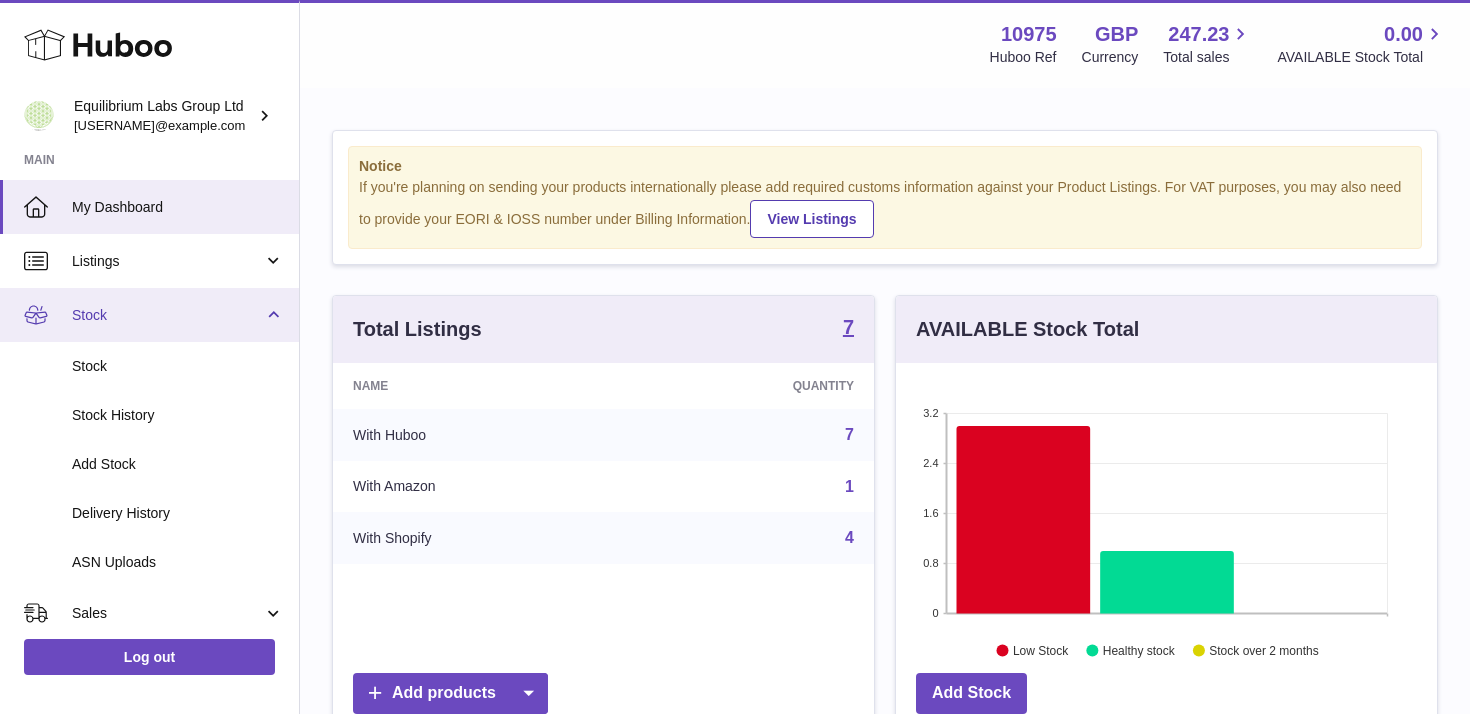 click on "Stock" at bounding box center [149, 315] 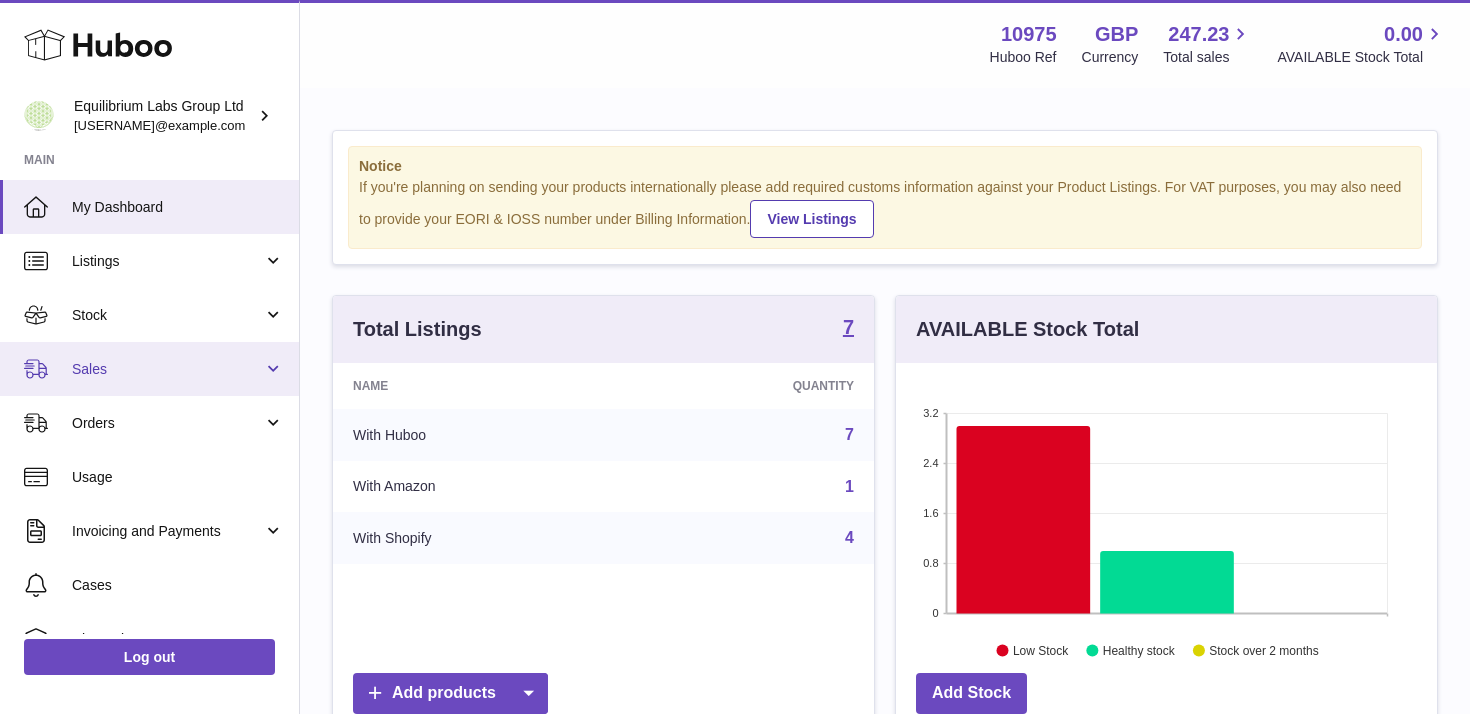 click on "Sales" at bounding box center (149, 369) 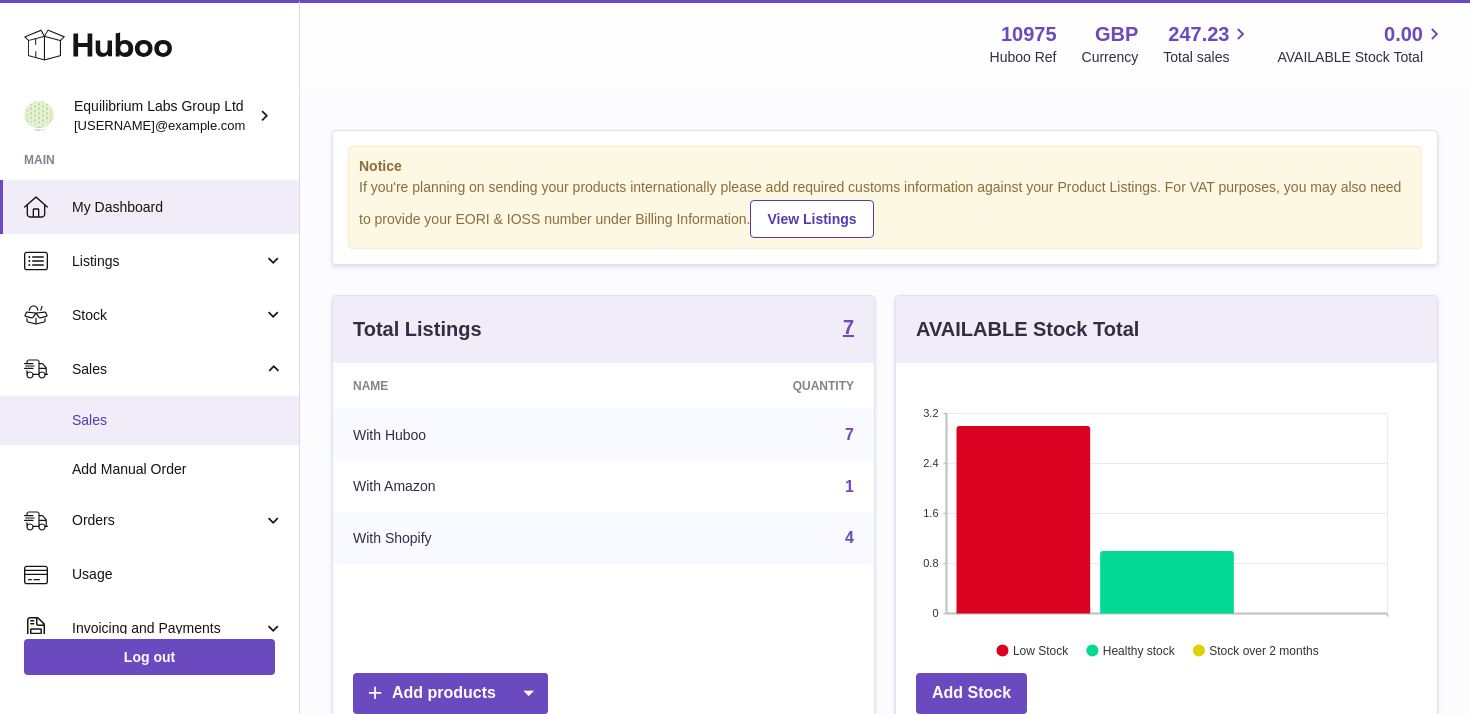 scroll, scrollTop: 60, scrollLeft: 0, axis: vertical 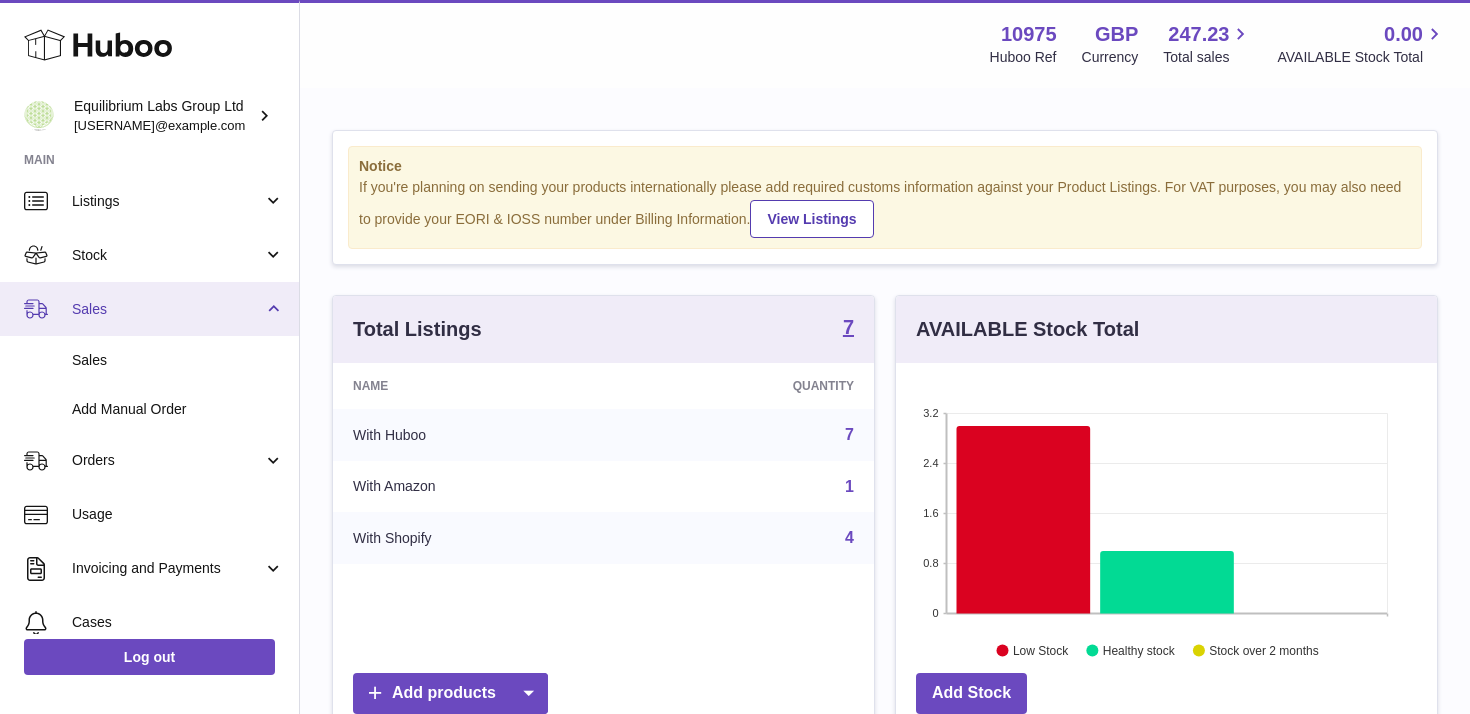 click on "Sales" at bounding box center [149, 309] 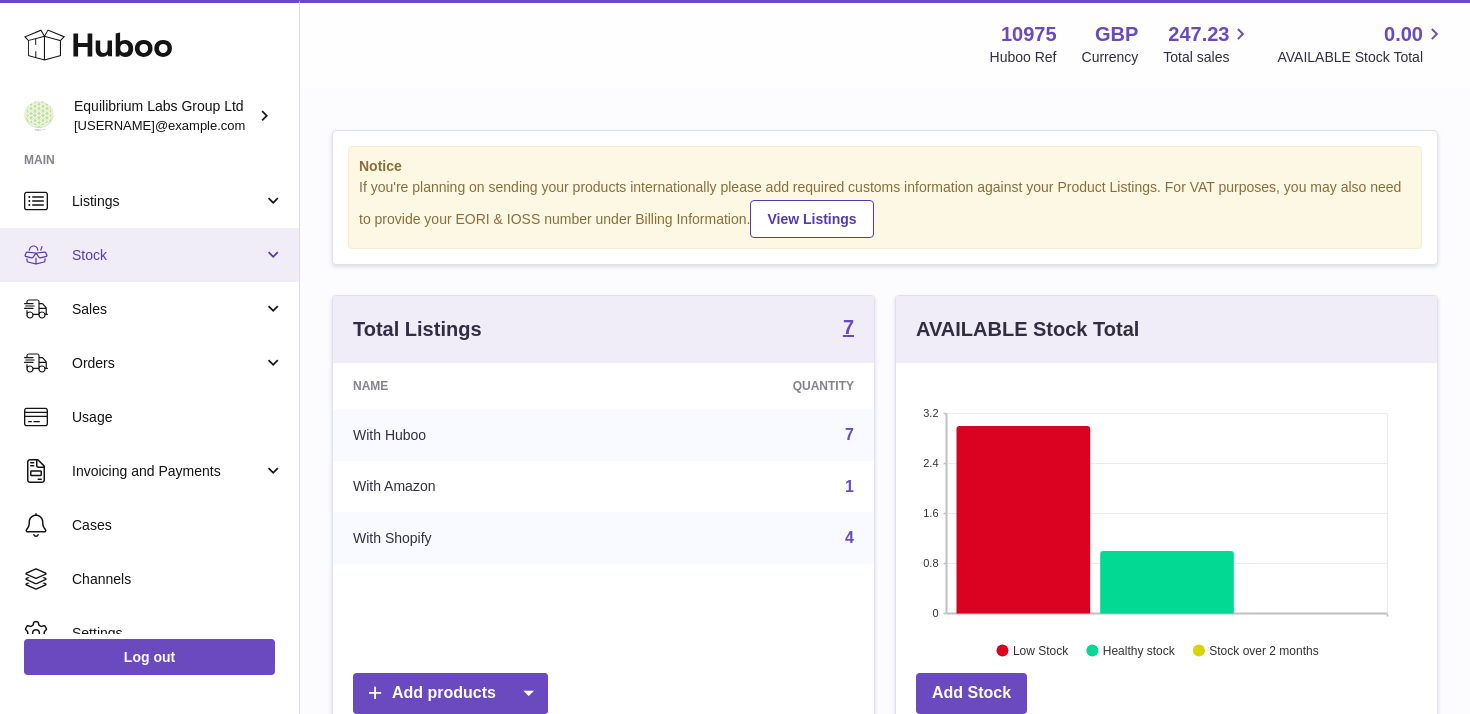 click on "Stock" at bounding box center [149, 255] 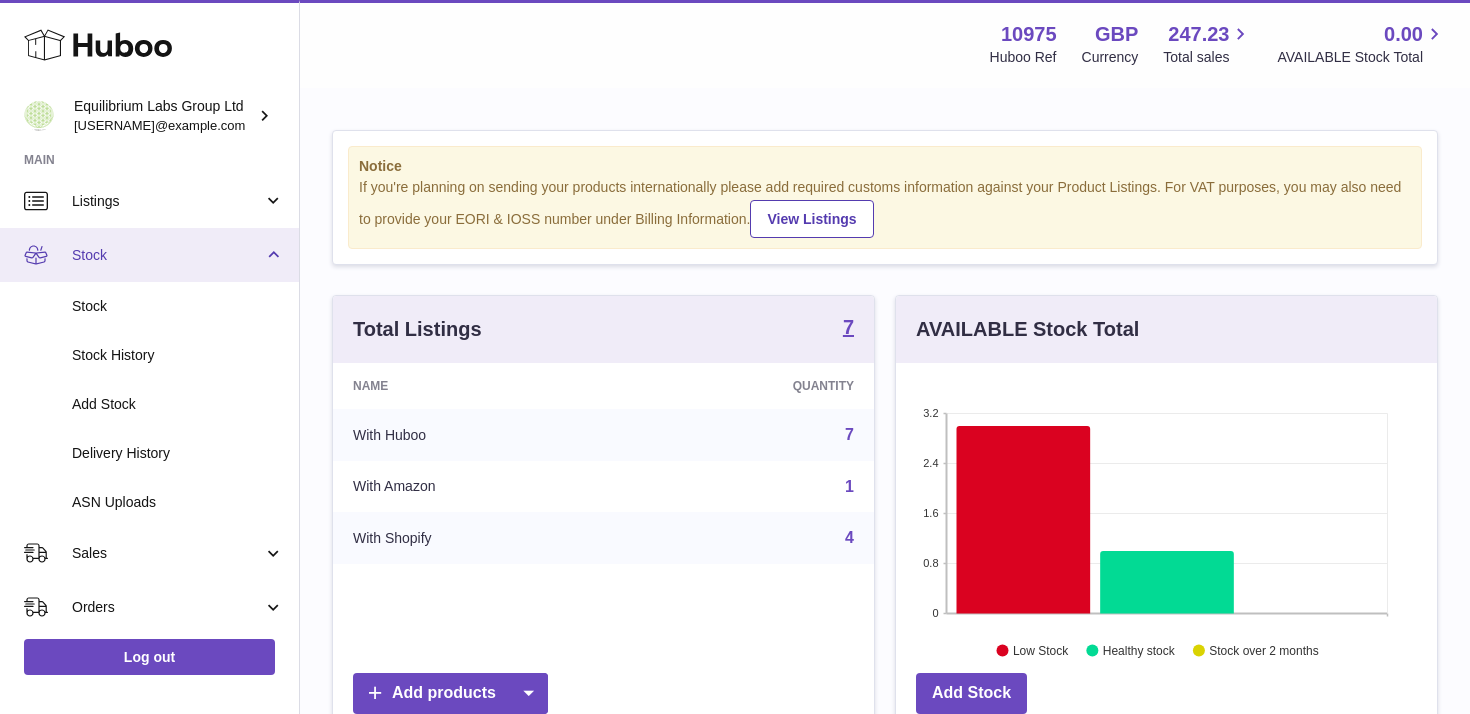 click on "Stock" at bounding box center [149, 255] 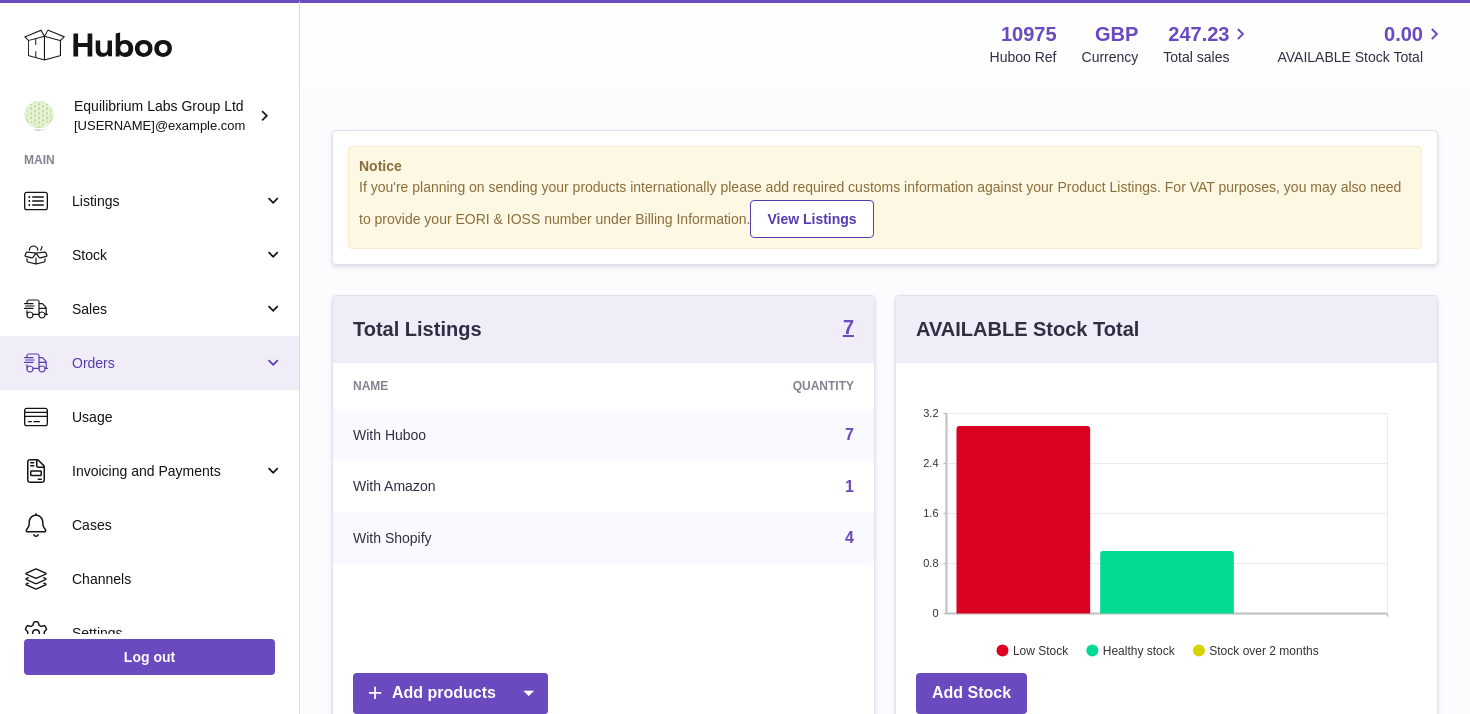 click on "Orders" at bounding box center [167, 363] 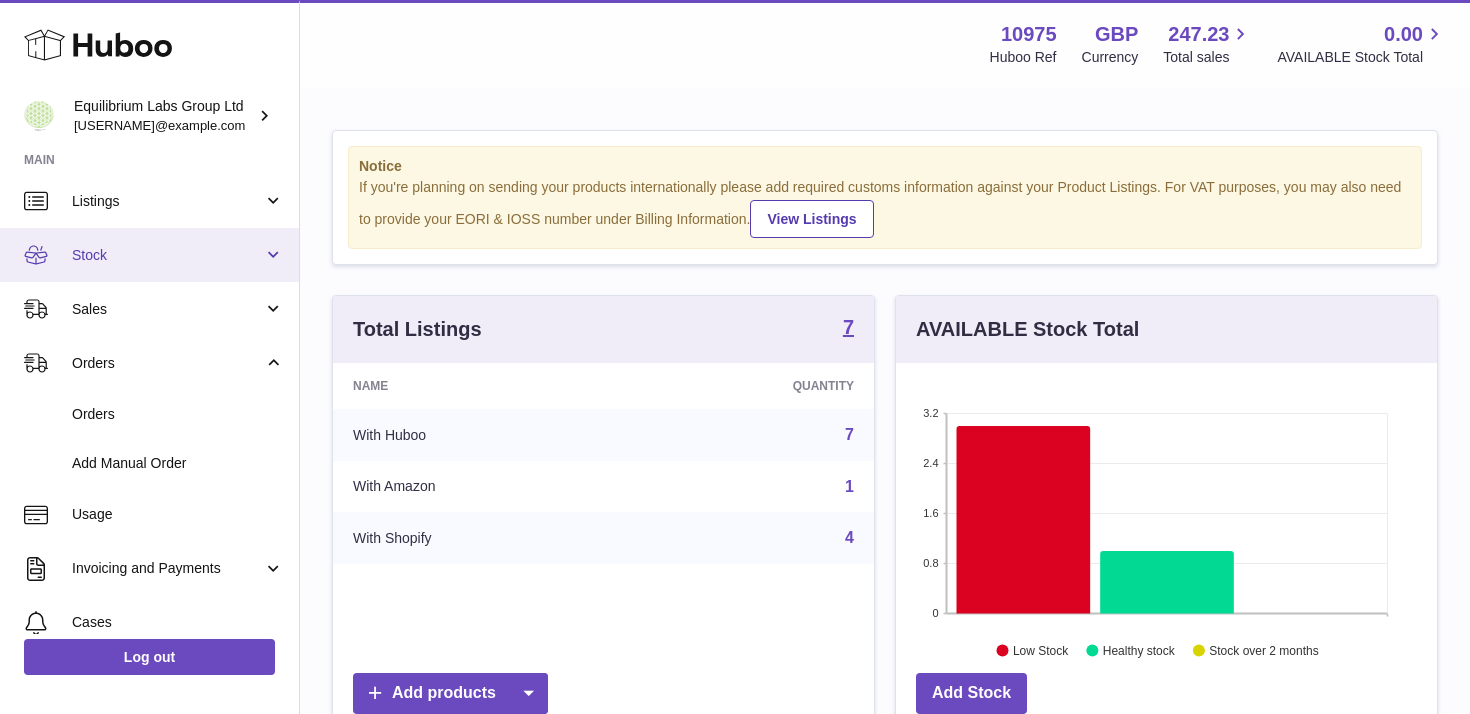 click on "Stock" at bounding box center [149, 255] 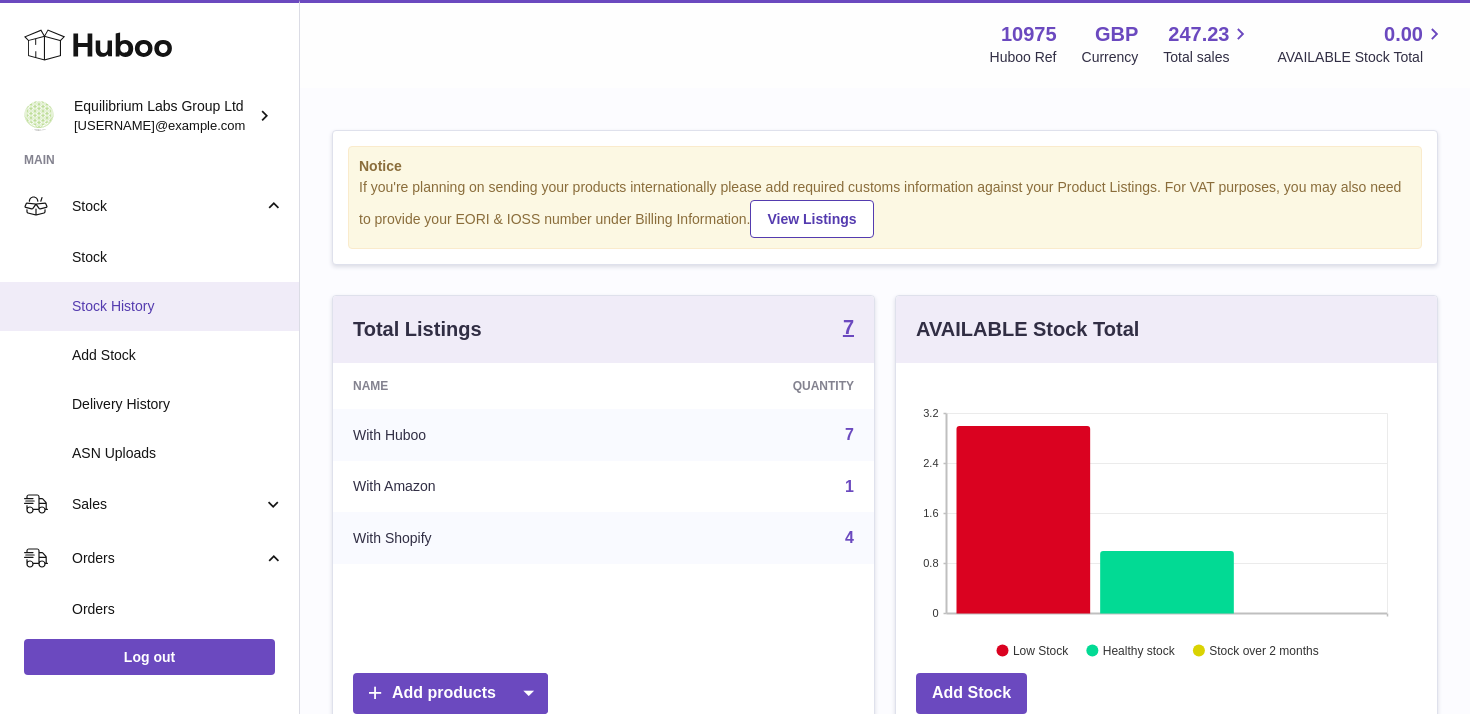 scroll, scrollTop: 119, scrollLeft: 0, axis: vertical 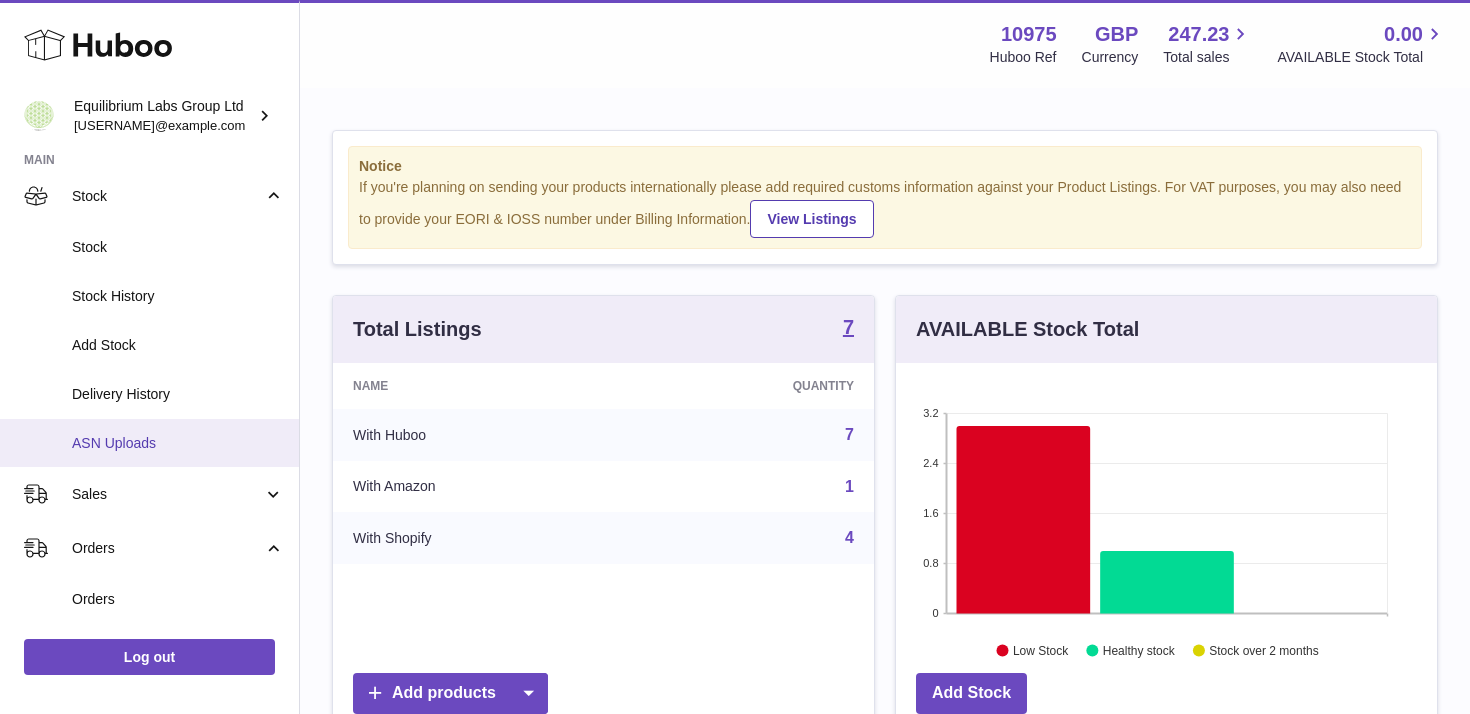 click on "ASN Uploads" at bounding box center (178, 443) 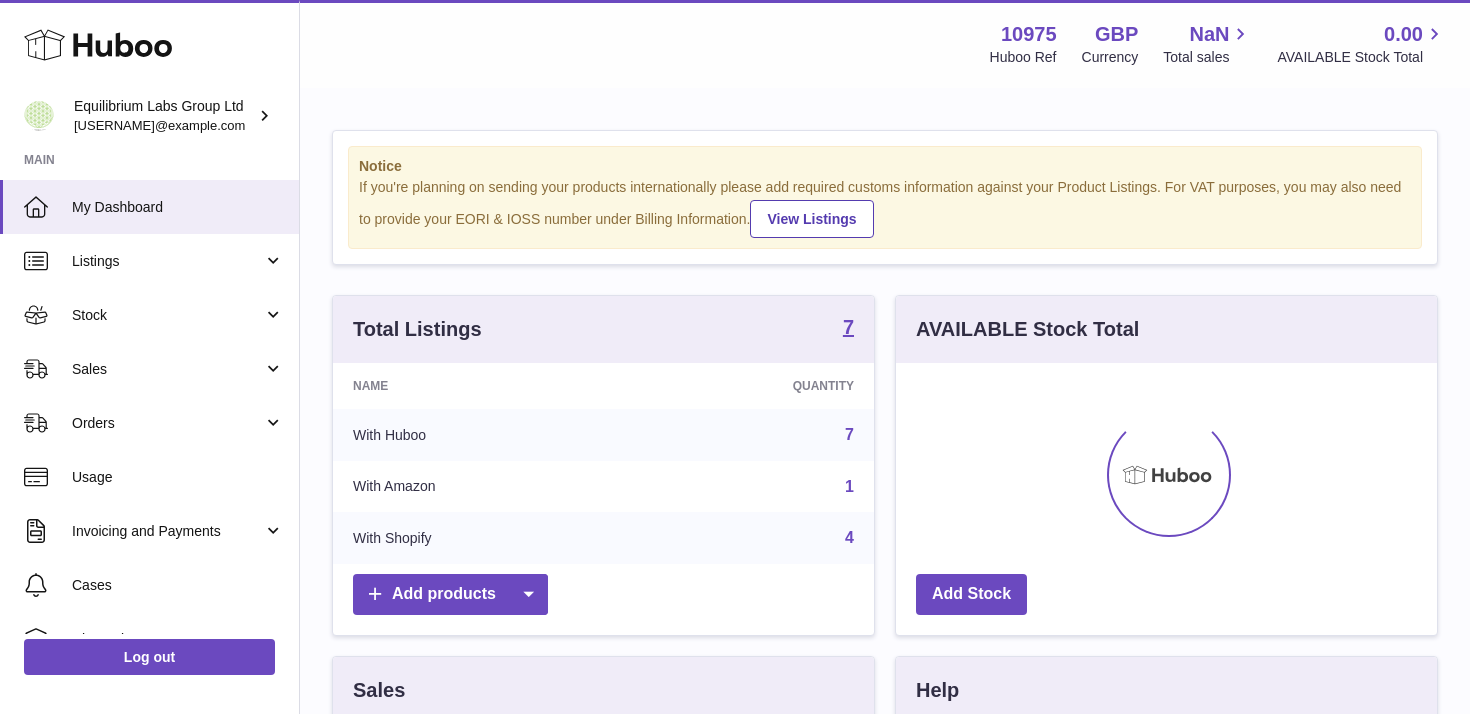 scroll, scrollTop: 0, scrollLeft: 0, axis: both 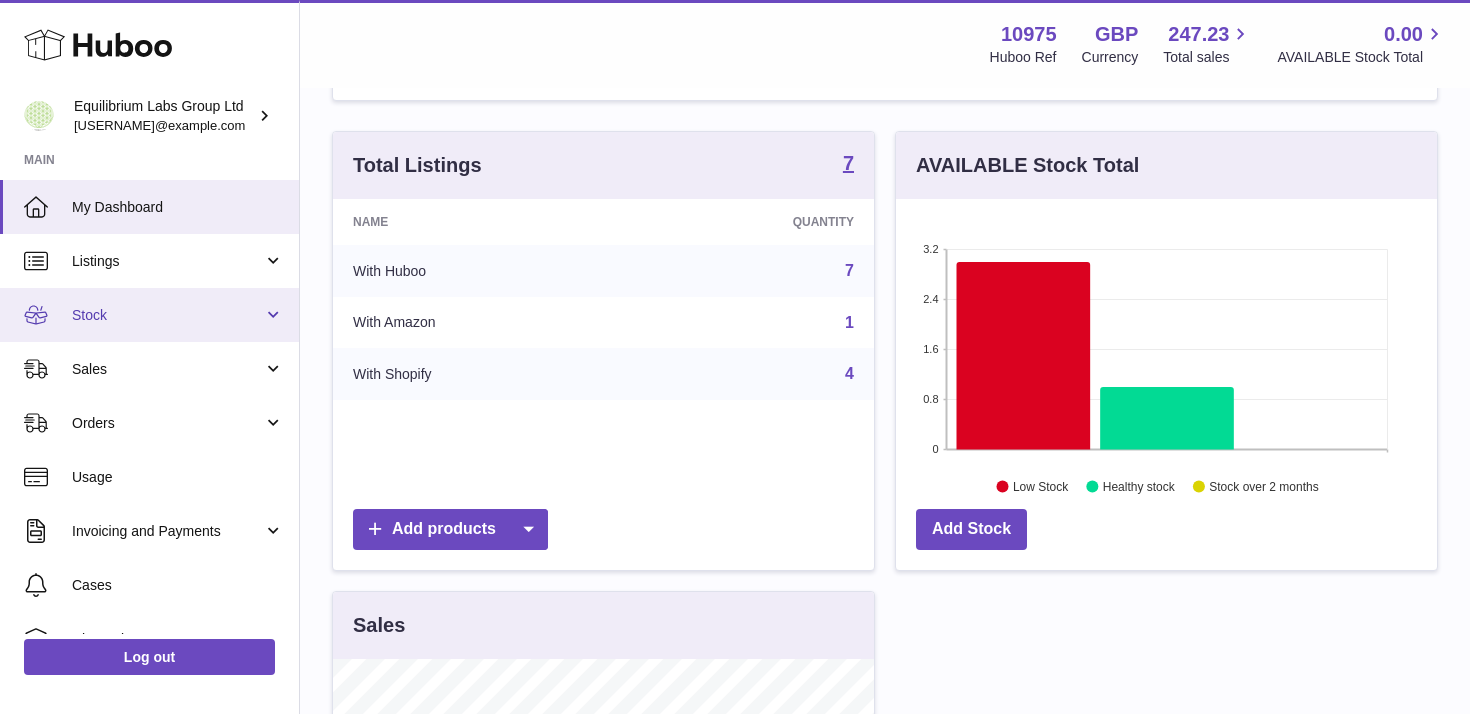 click on "Stock" at bounding box center [149, 315] 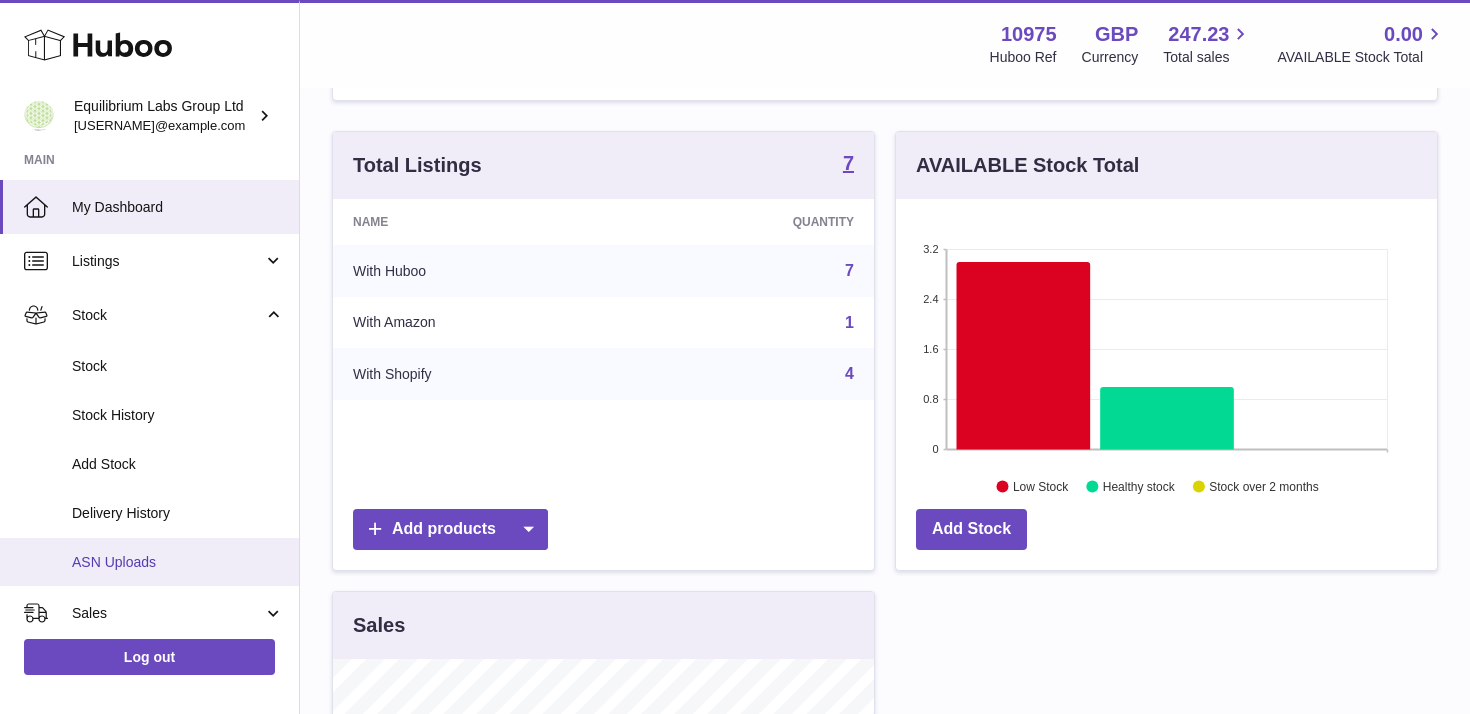 click on "ASN Uploads" at bounding box center (149, 562) 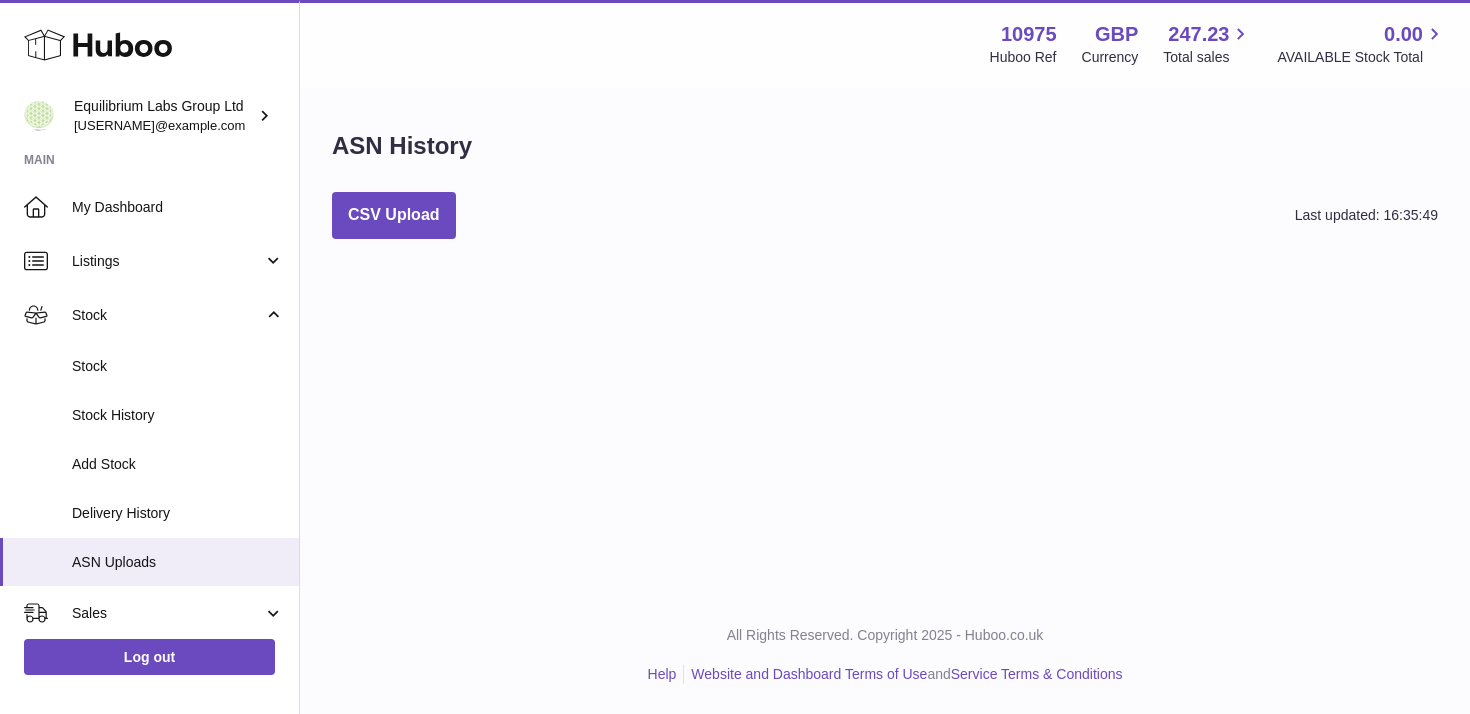 scroll, scrollTop: 0, scrollLeft: 0, axis: both 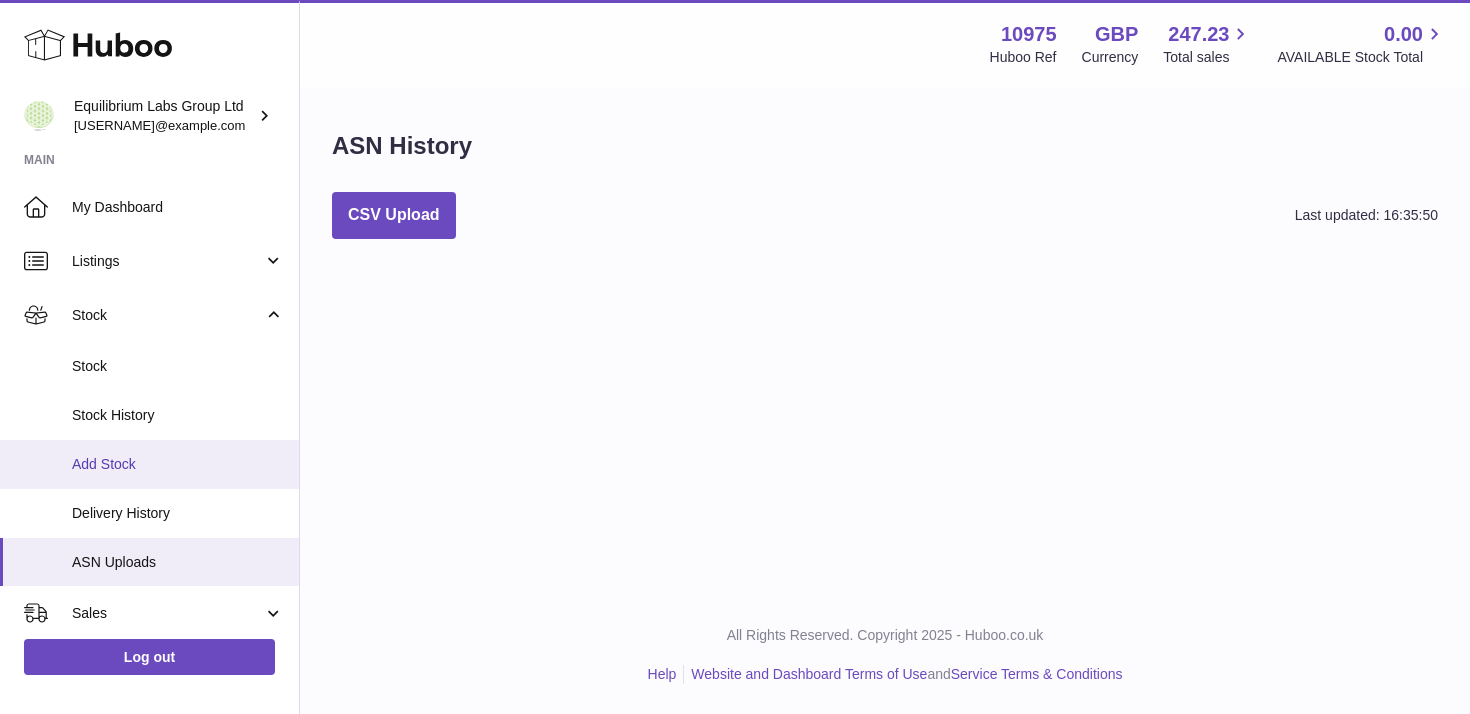 click on "Add Stock" at bounding box center [178, 464] 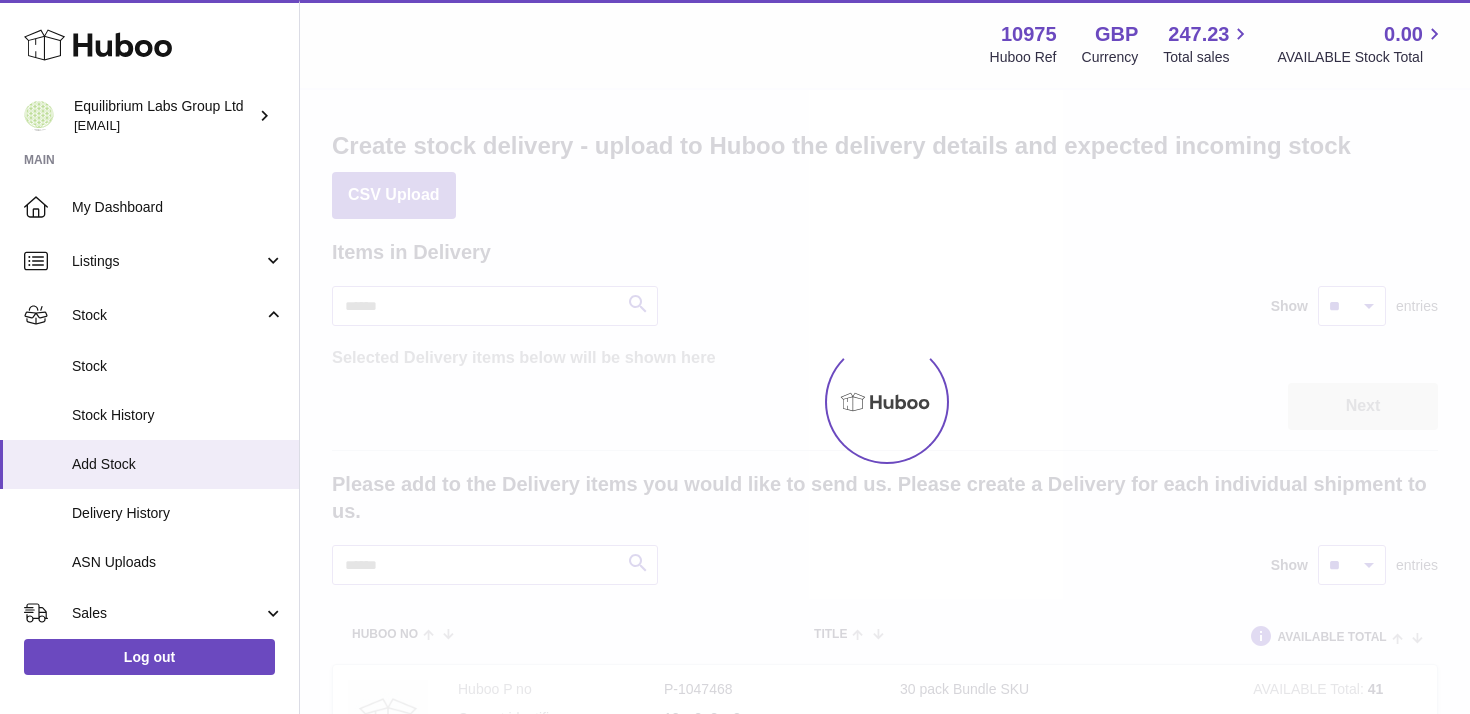 scroll, scrollTop: 0, scrollLeft: 0, axis: both 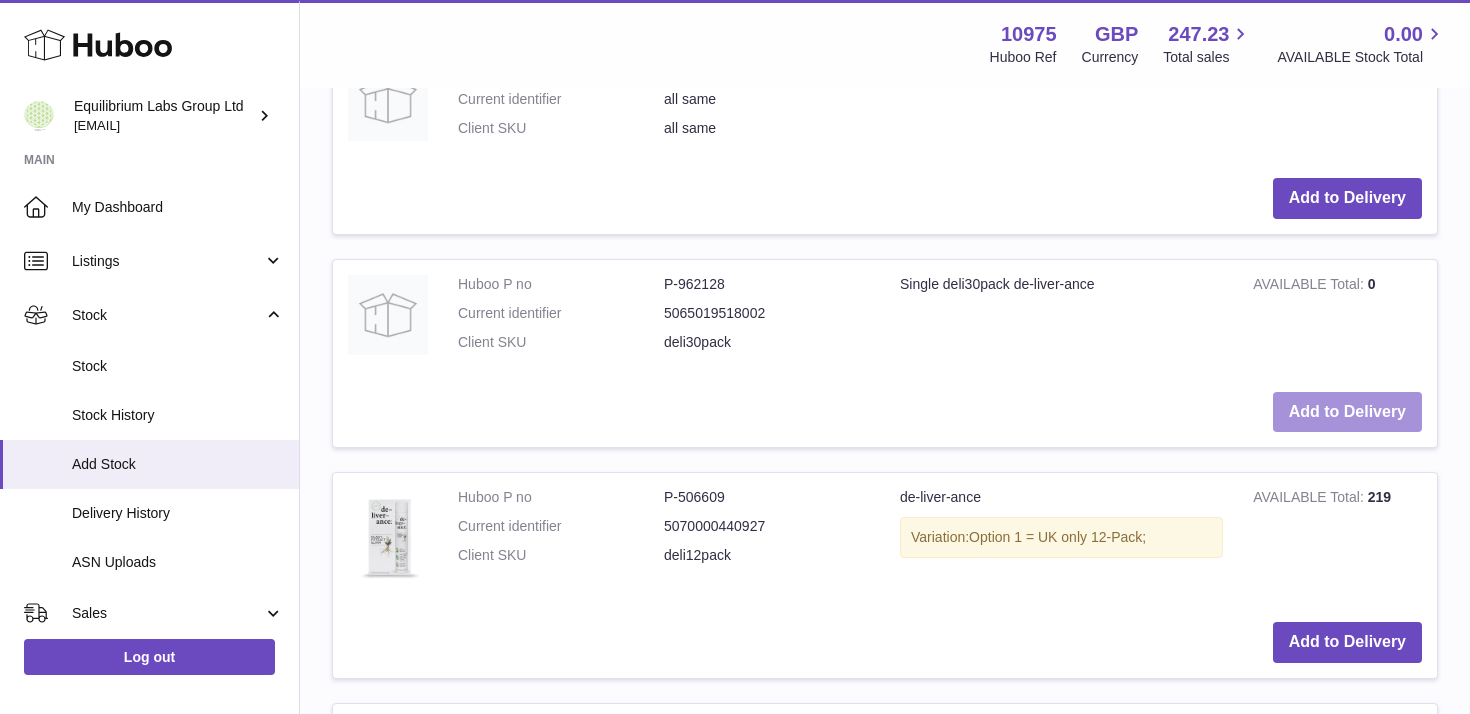 click on "Add to Delivery" at bounding box center [1347, 412] 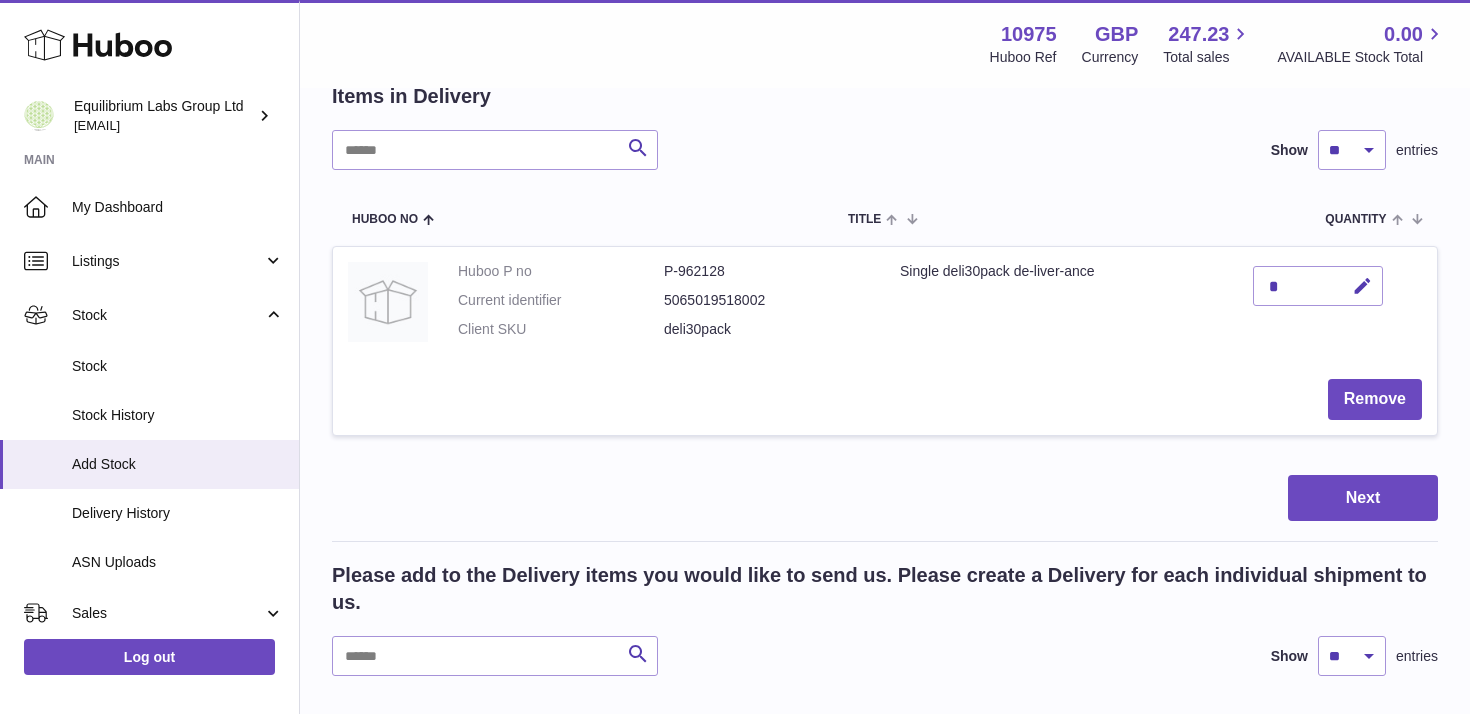 scroll, scrollTop: 0, scrollLeft: 0, axis: both 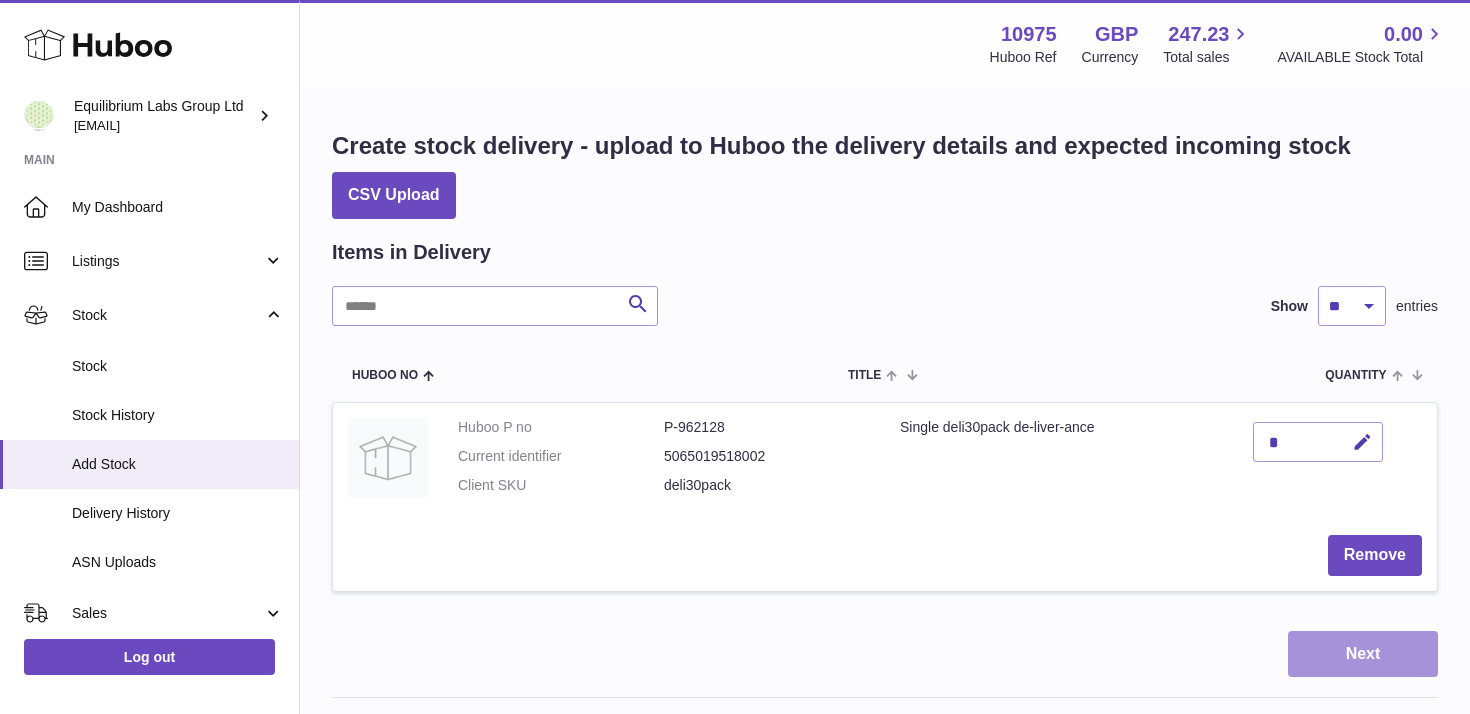 click on "Next" at bounding box center (1363, 654) 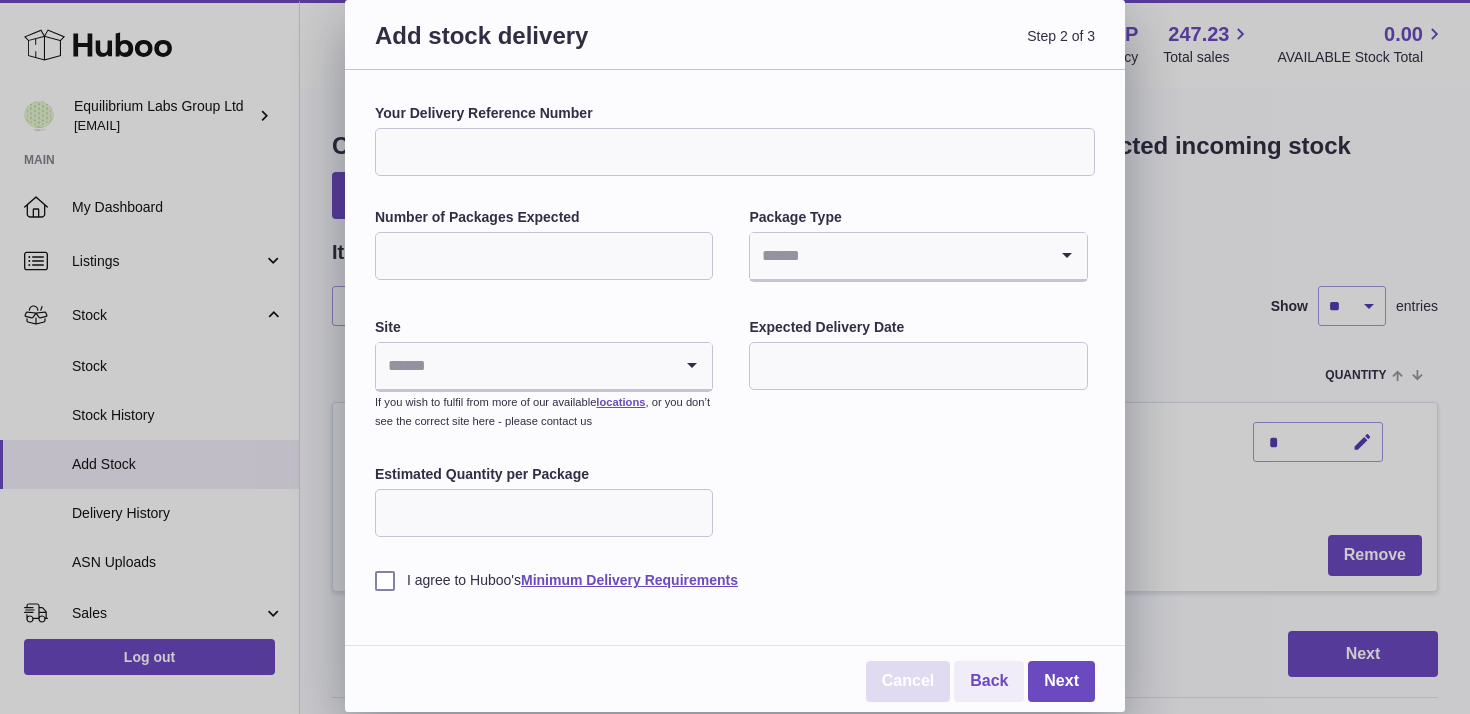 click on "Cancel" at bounding box center [908, 681] 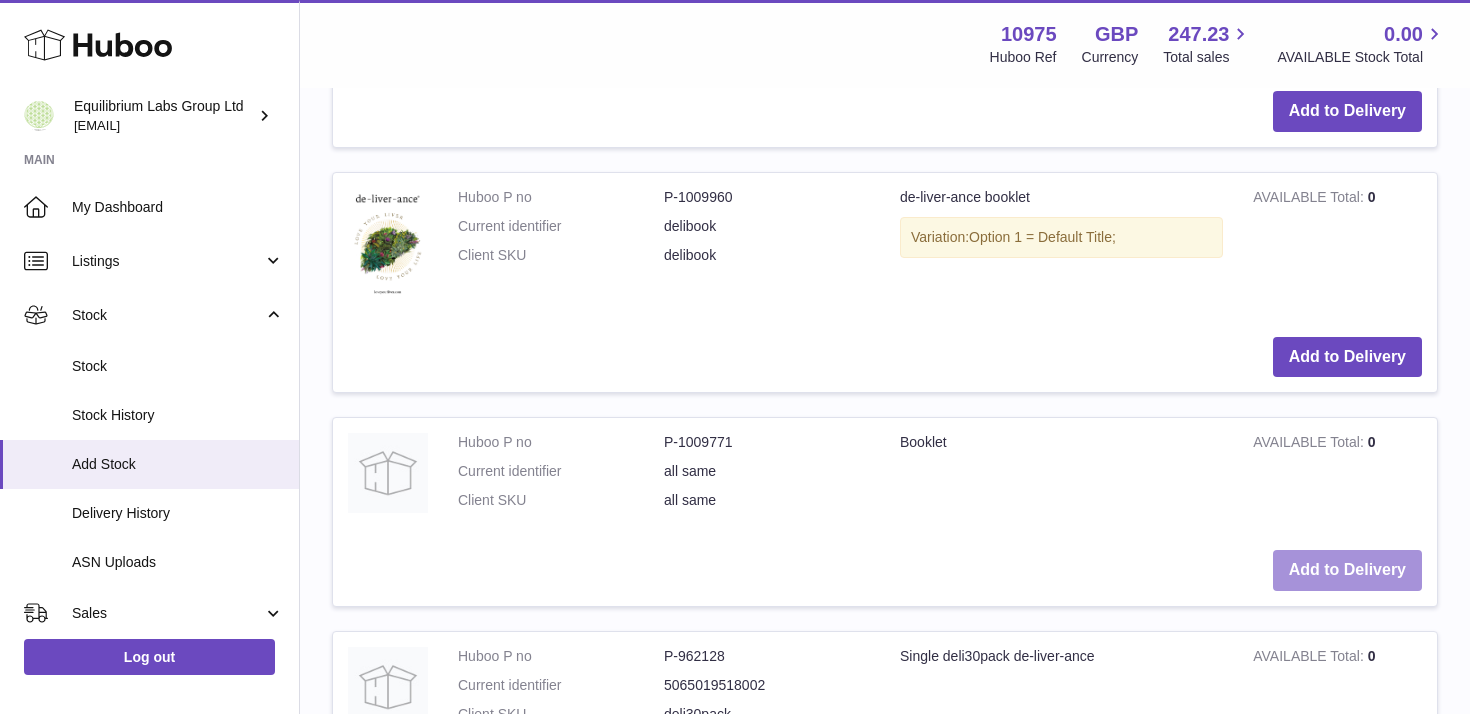 scroll, scrollTop: 1035, scrollLeft: 0, axis: vertical 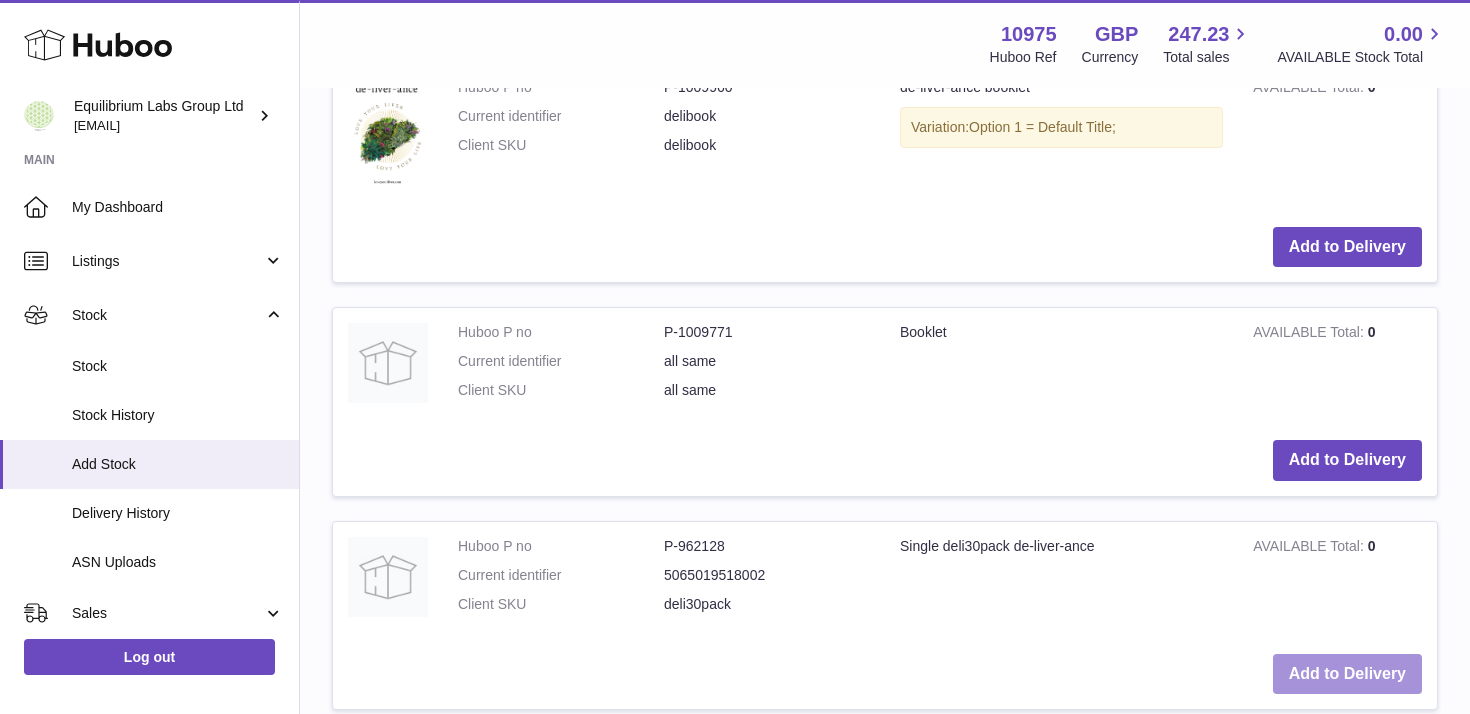 click on "Add to Delivery" at bounding box center [1347, 674] 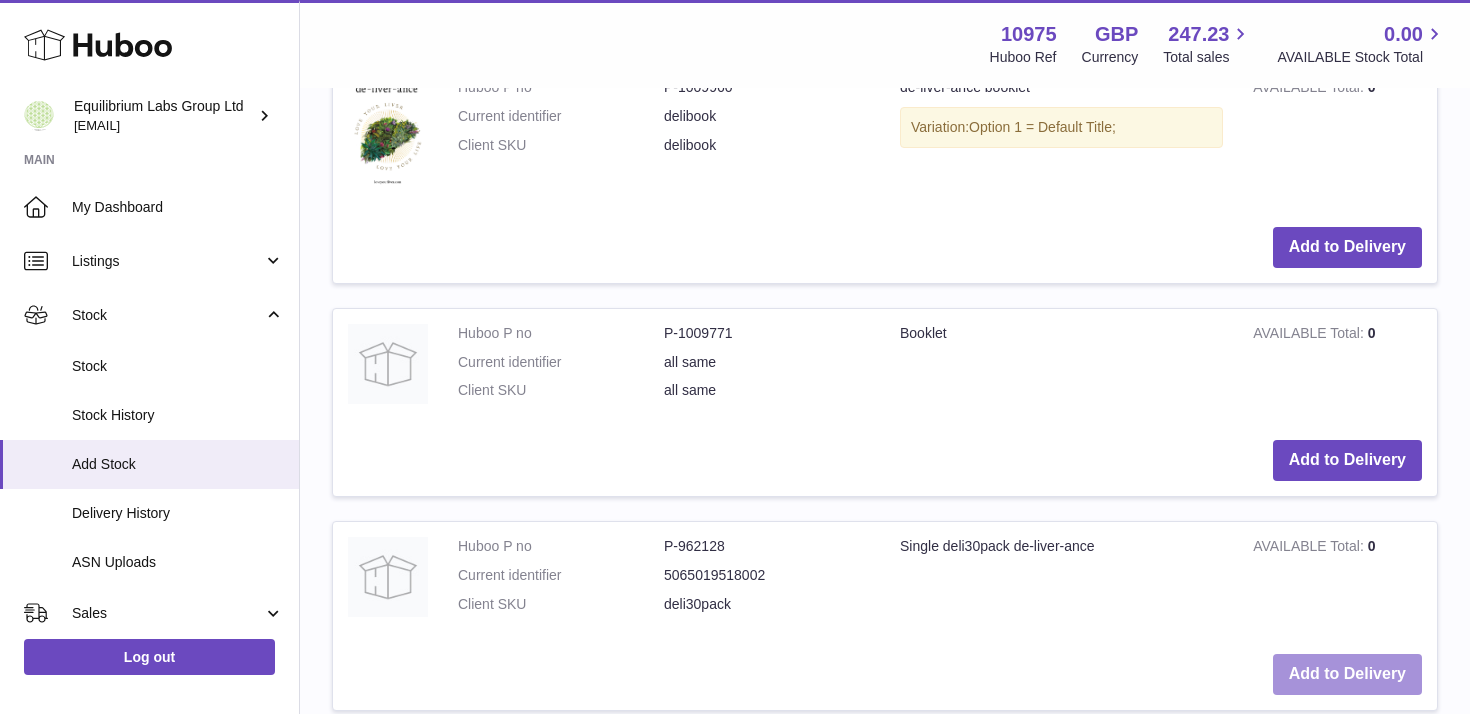 scroll, scrollTop: 0, scrollLeft: 0, axis: both 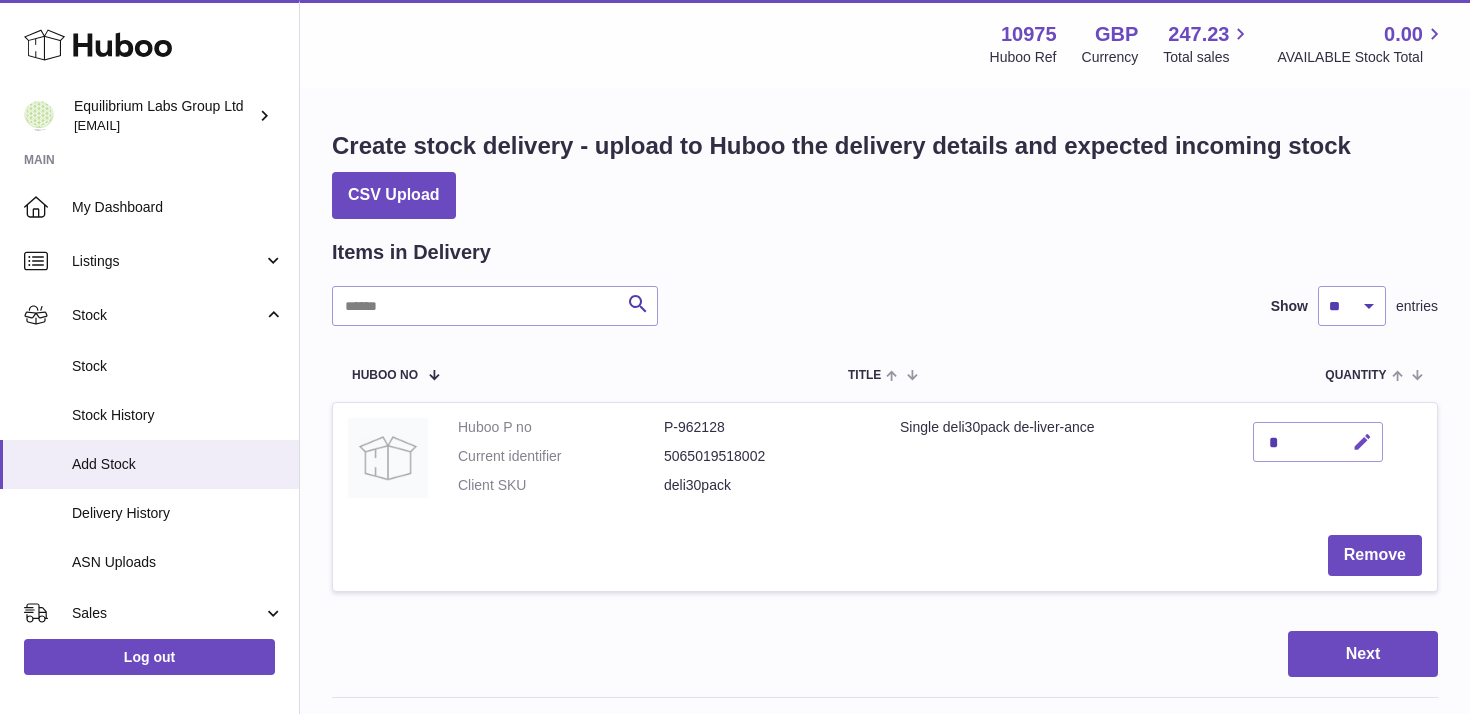 click at bounding box center (1362, 442) 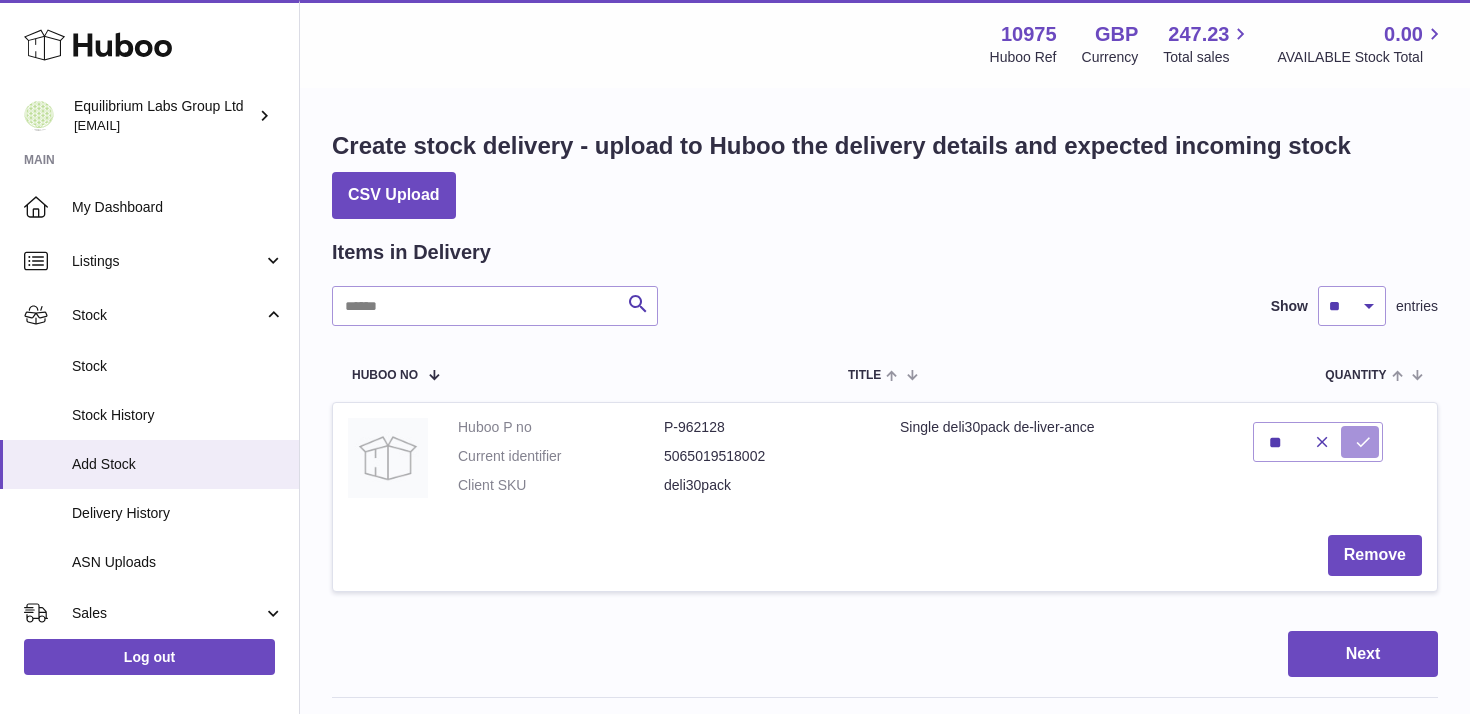 click at bounding box center (1363, 442) 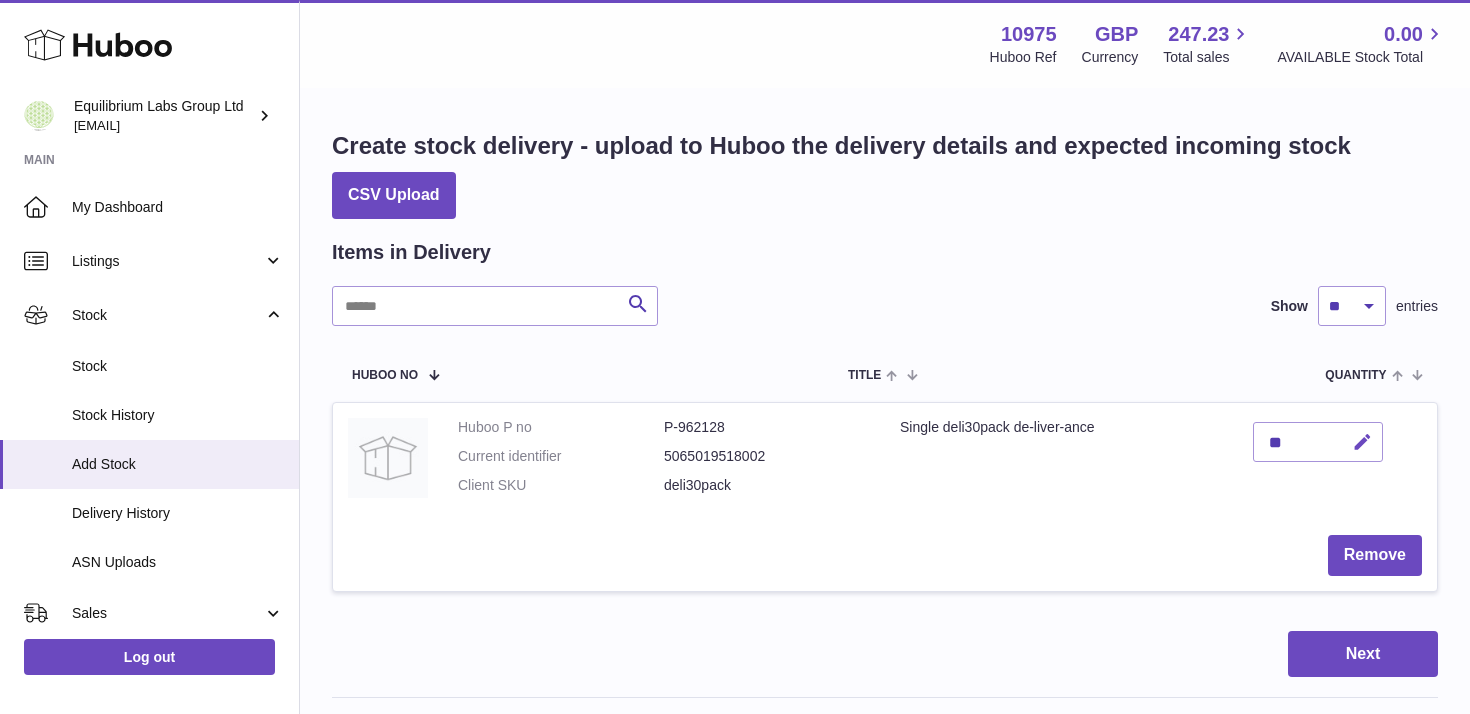 click at bounding box center (1362, 442) 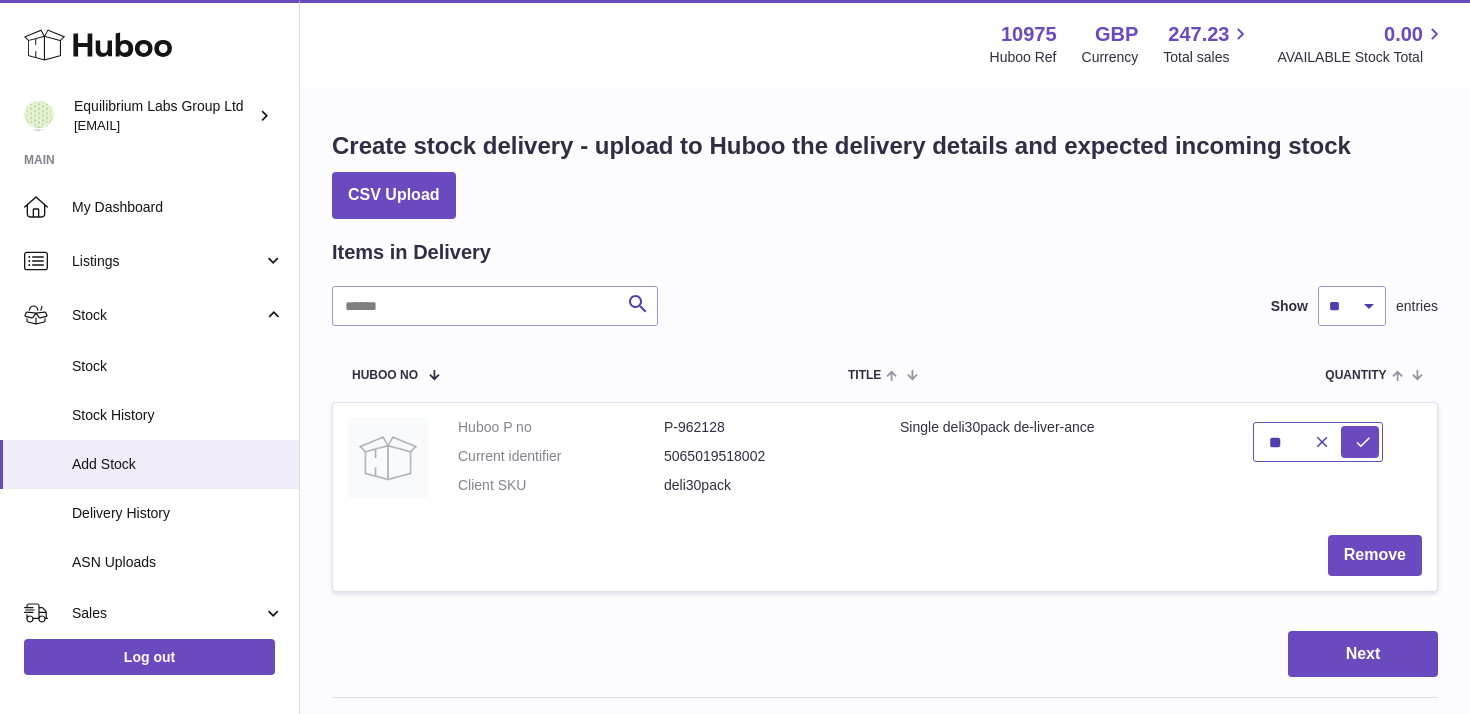 click on "**" at bounding box center [1318, 442] 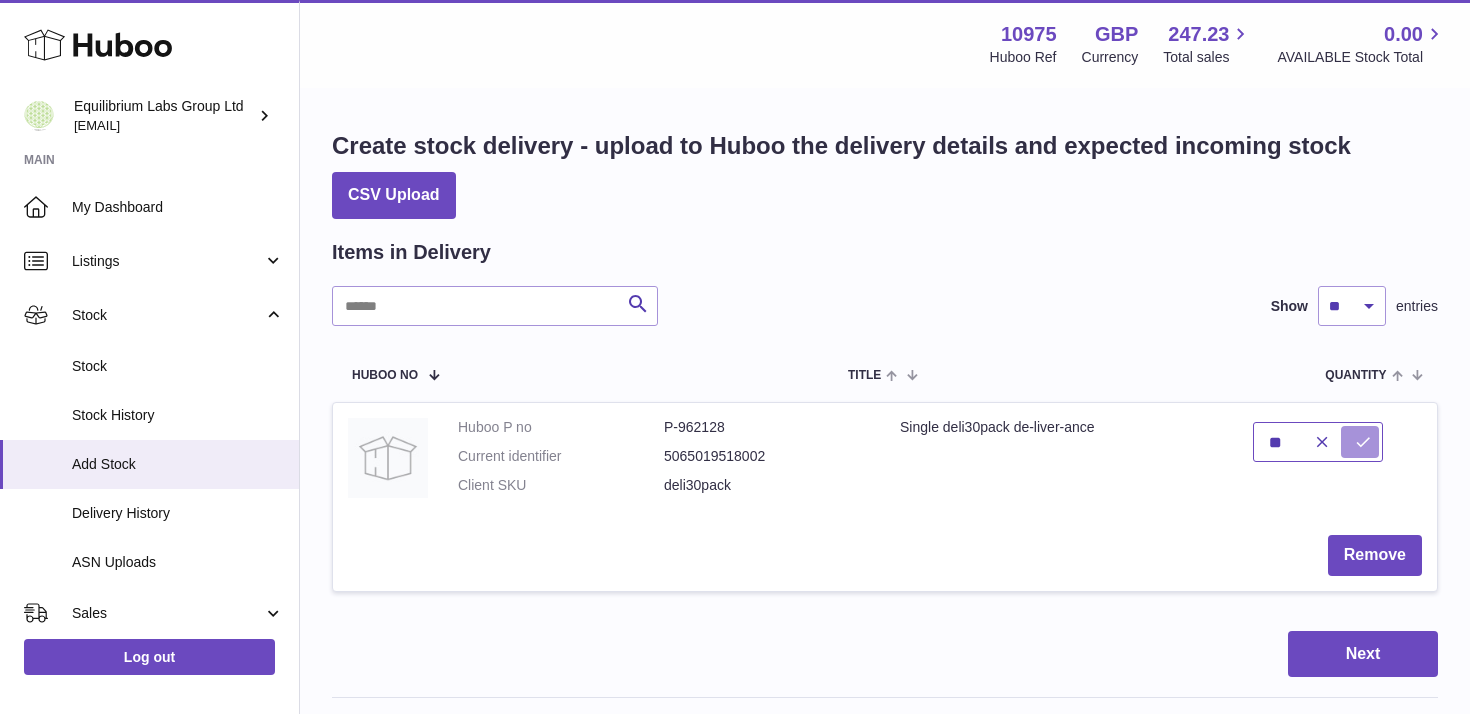 type on "**" 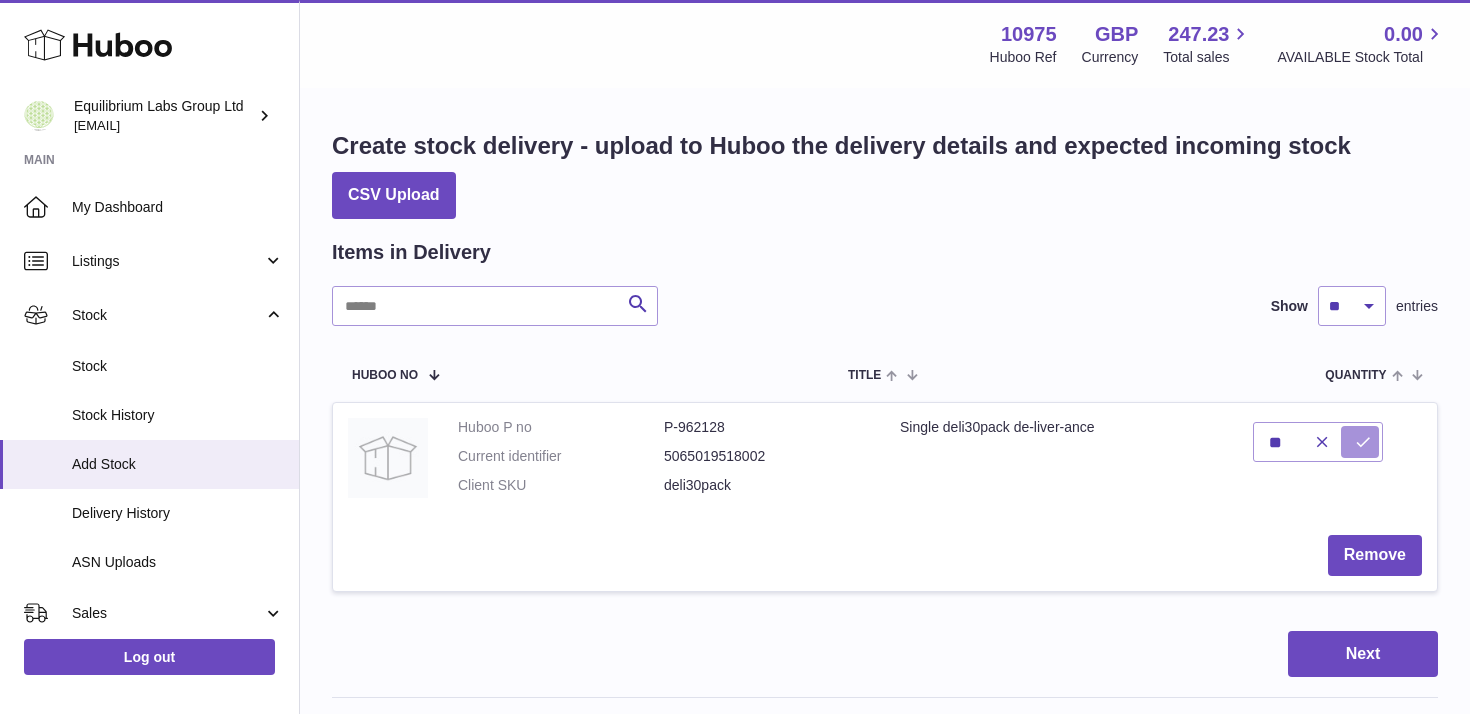 click at bounding box center [1363, 442] 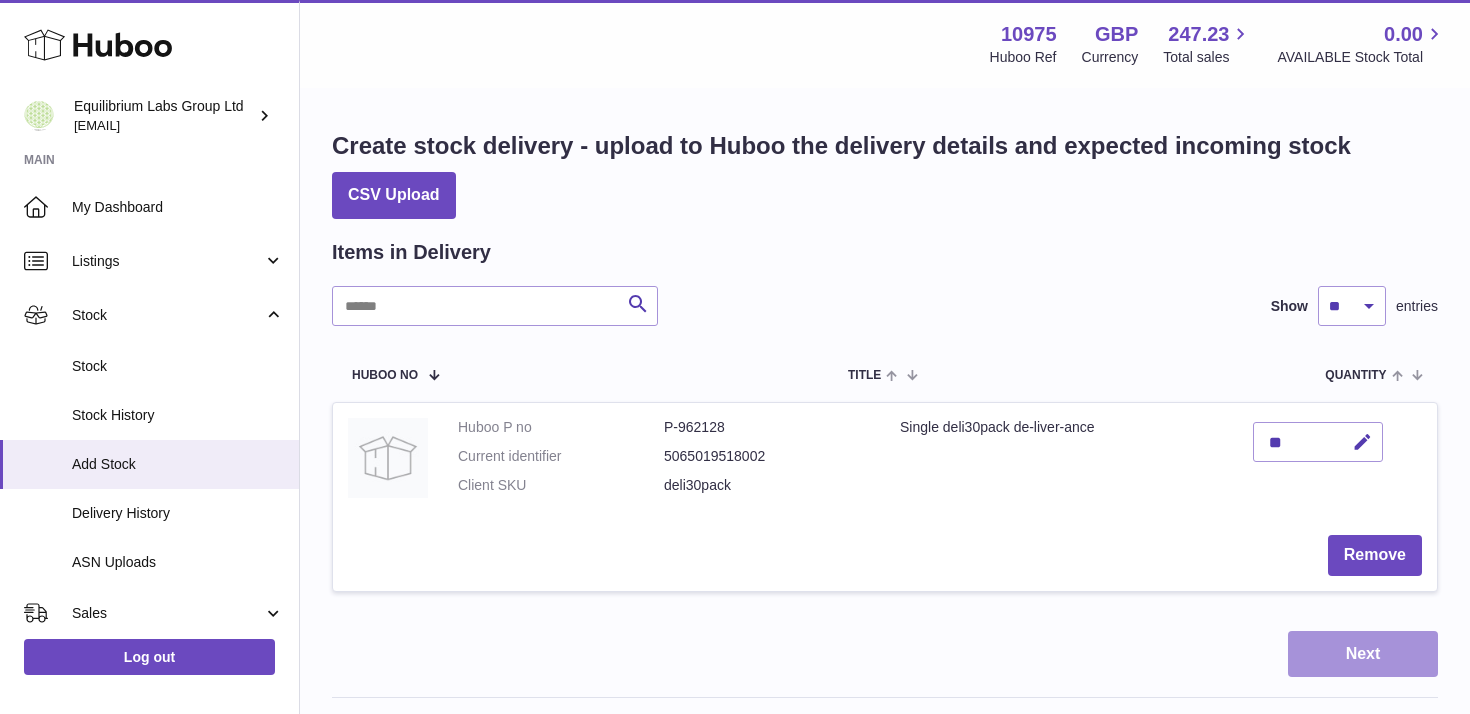click on "Next" at bounding box center (1363, 654) 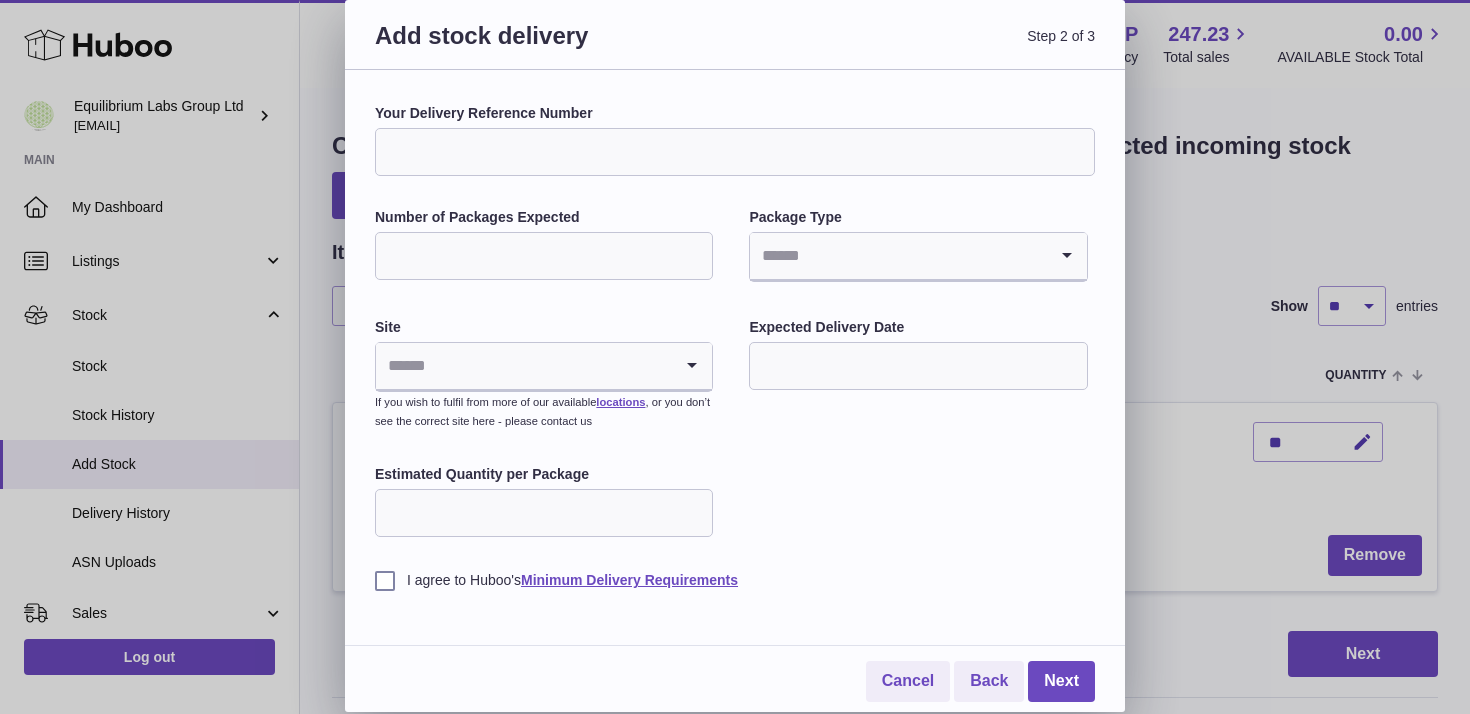 click on "Your Delivery Reference Number" at bounding box center (735, 152) 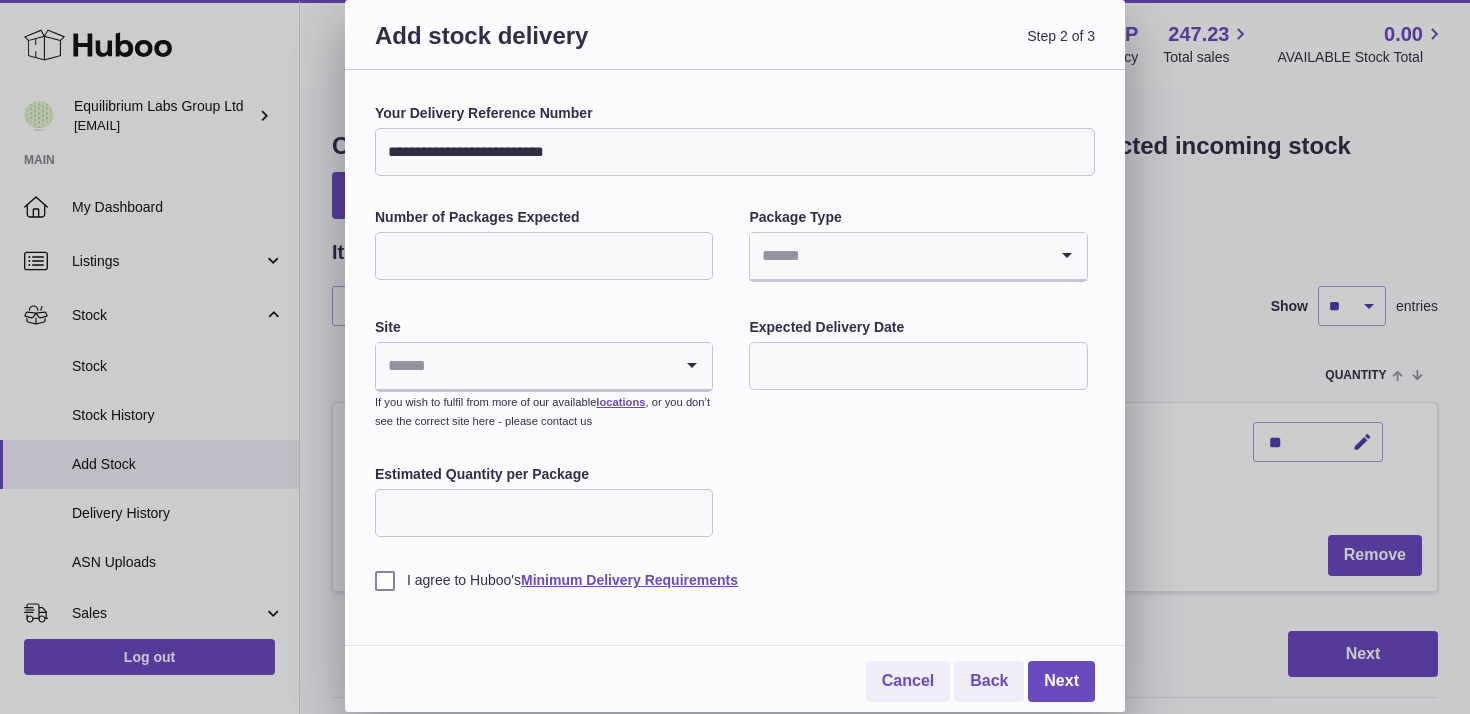 type on "**********" 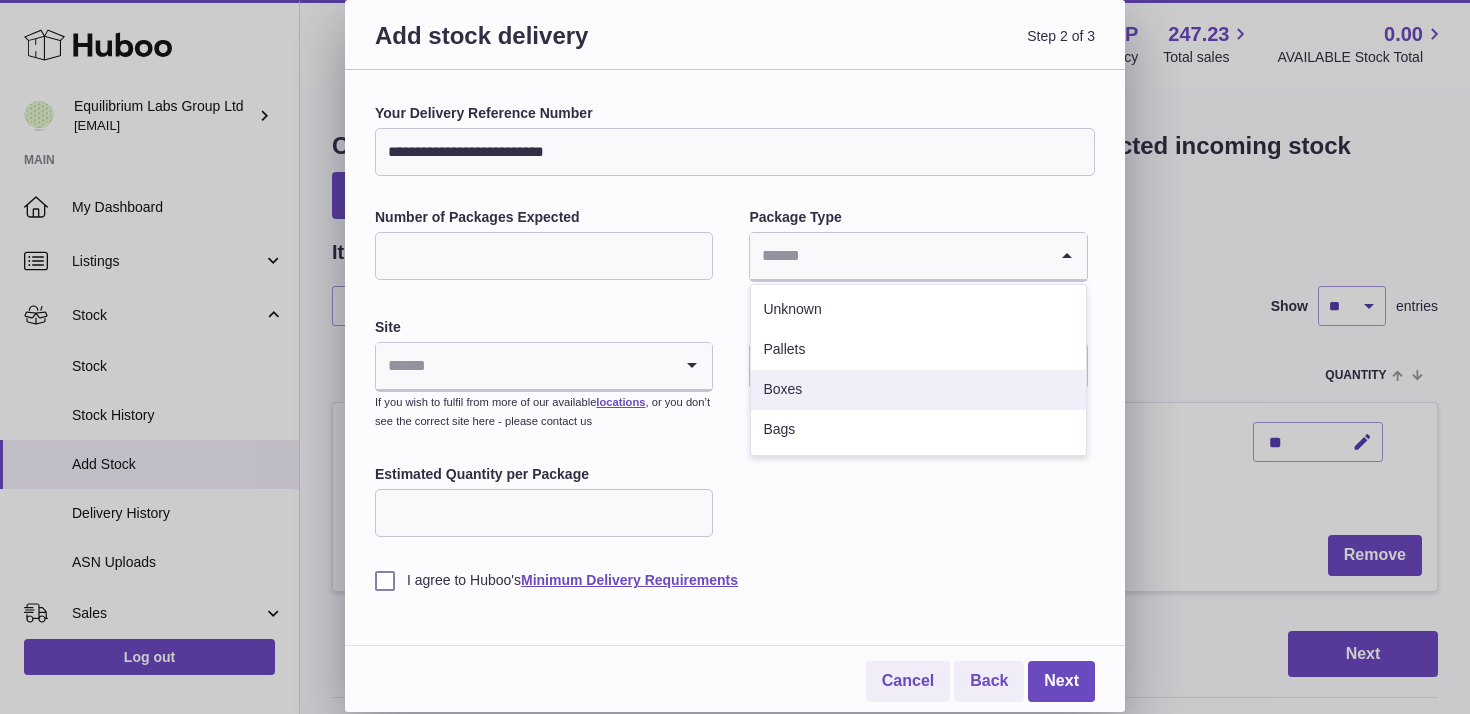 click on "Boxes" at bounding box center [918, 390] 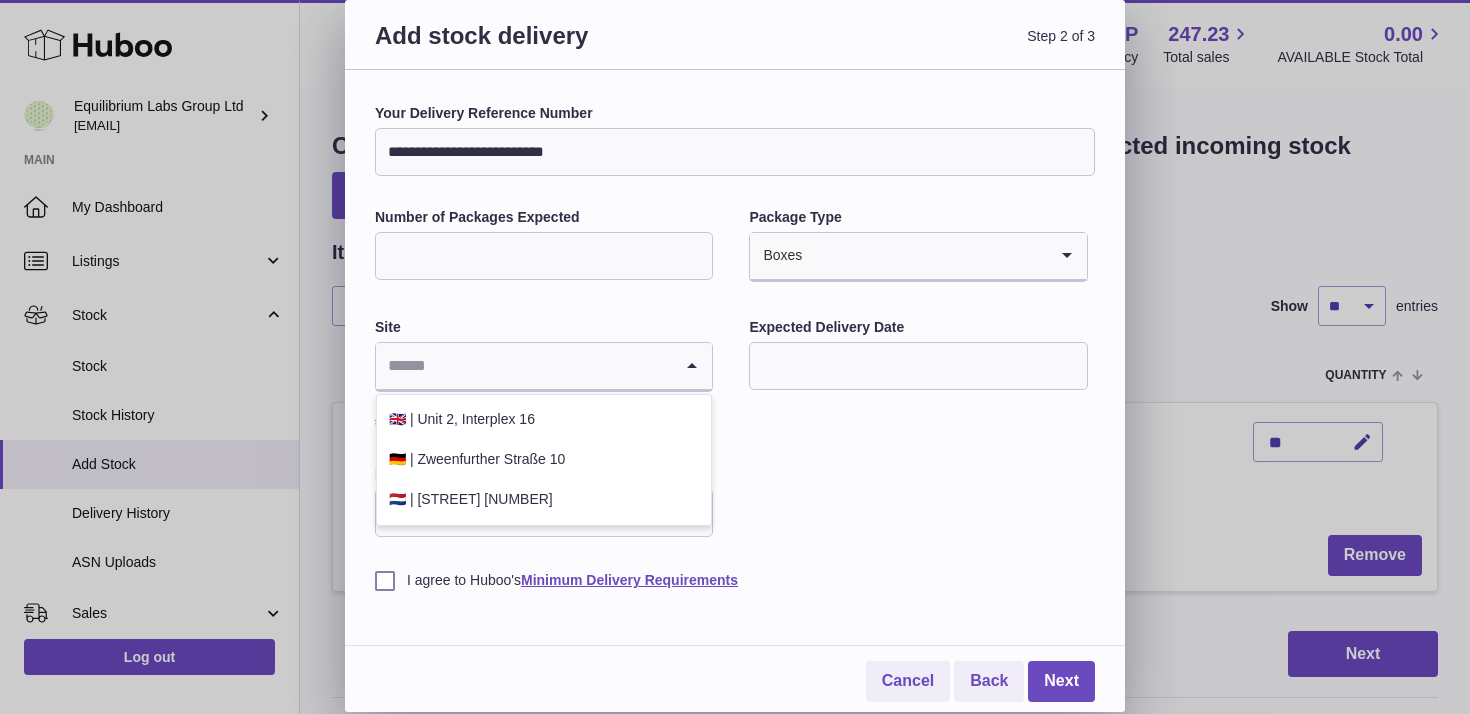 click at bounding box center (524, 366) 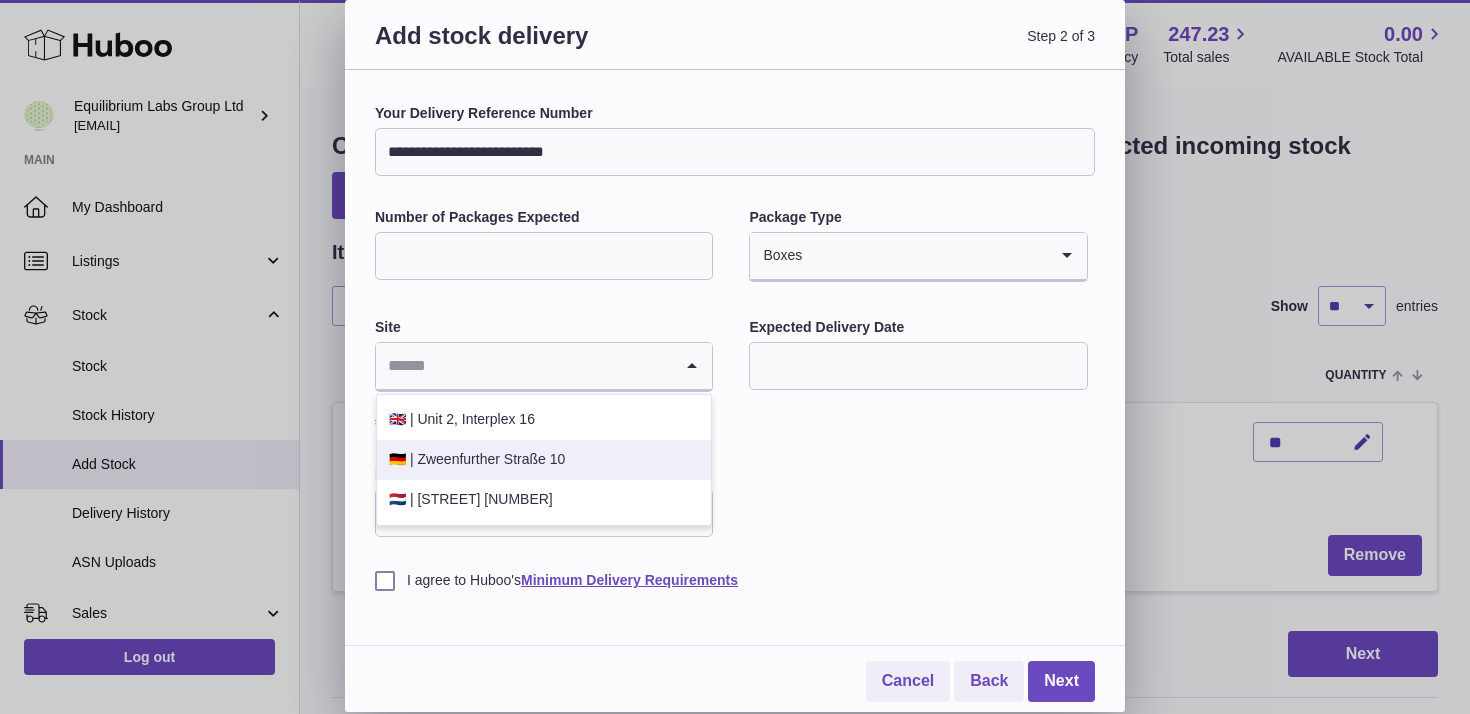 click on "🇩🇪 | Zweenfurther Straße 10" at bounding box center (544, 460) 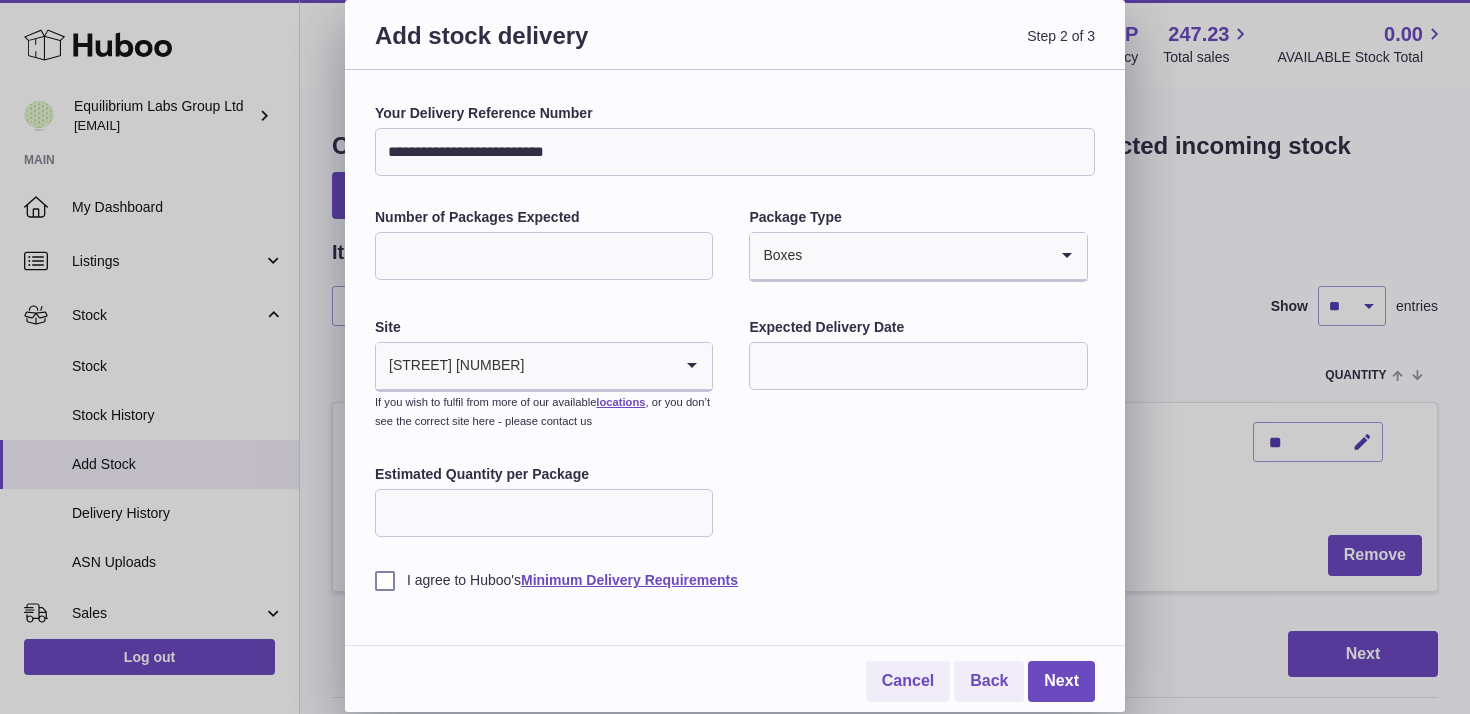 click on "[STREET] [NUMBER]" at bounding box center [524, 366] 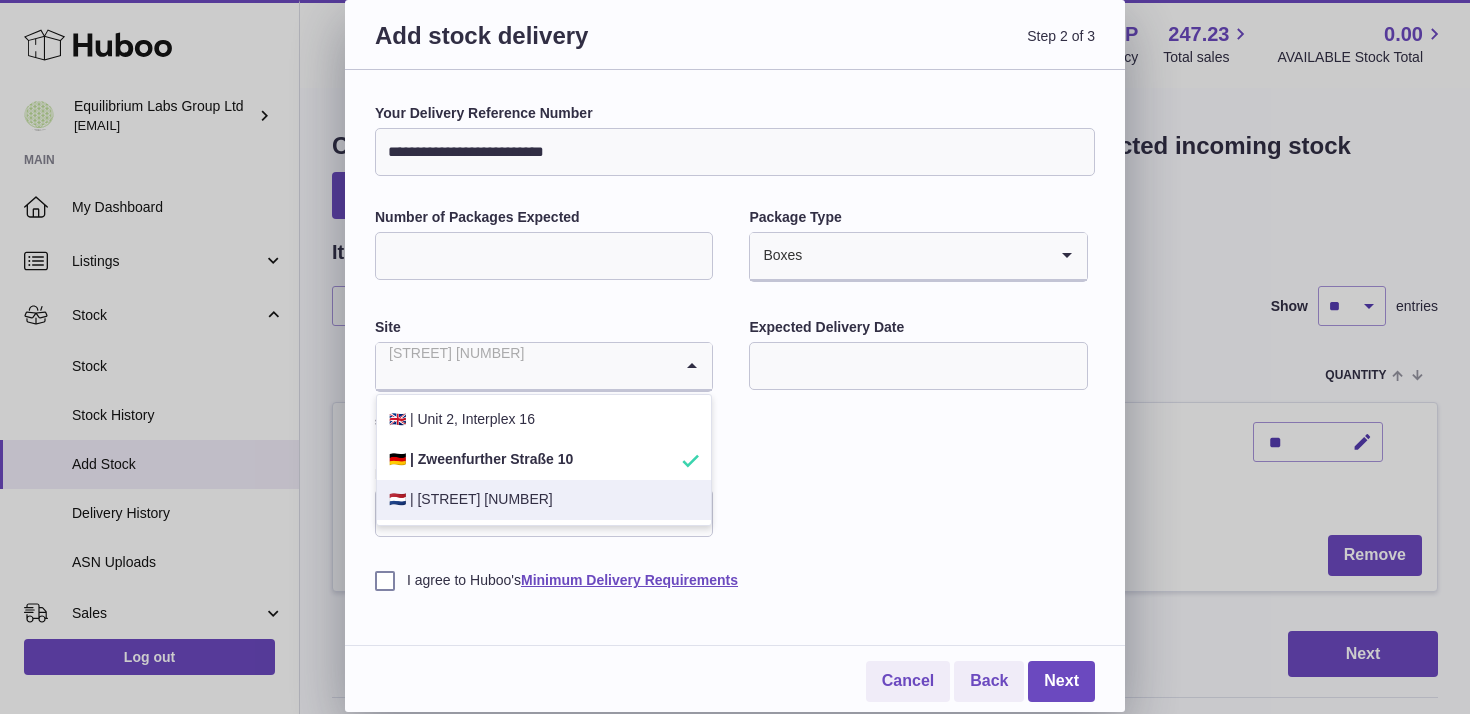 click on "🇳🇱 | [STREET] [NUMBER]" at bounding box center (544, 500) 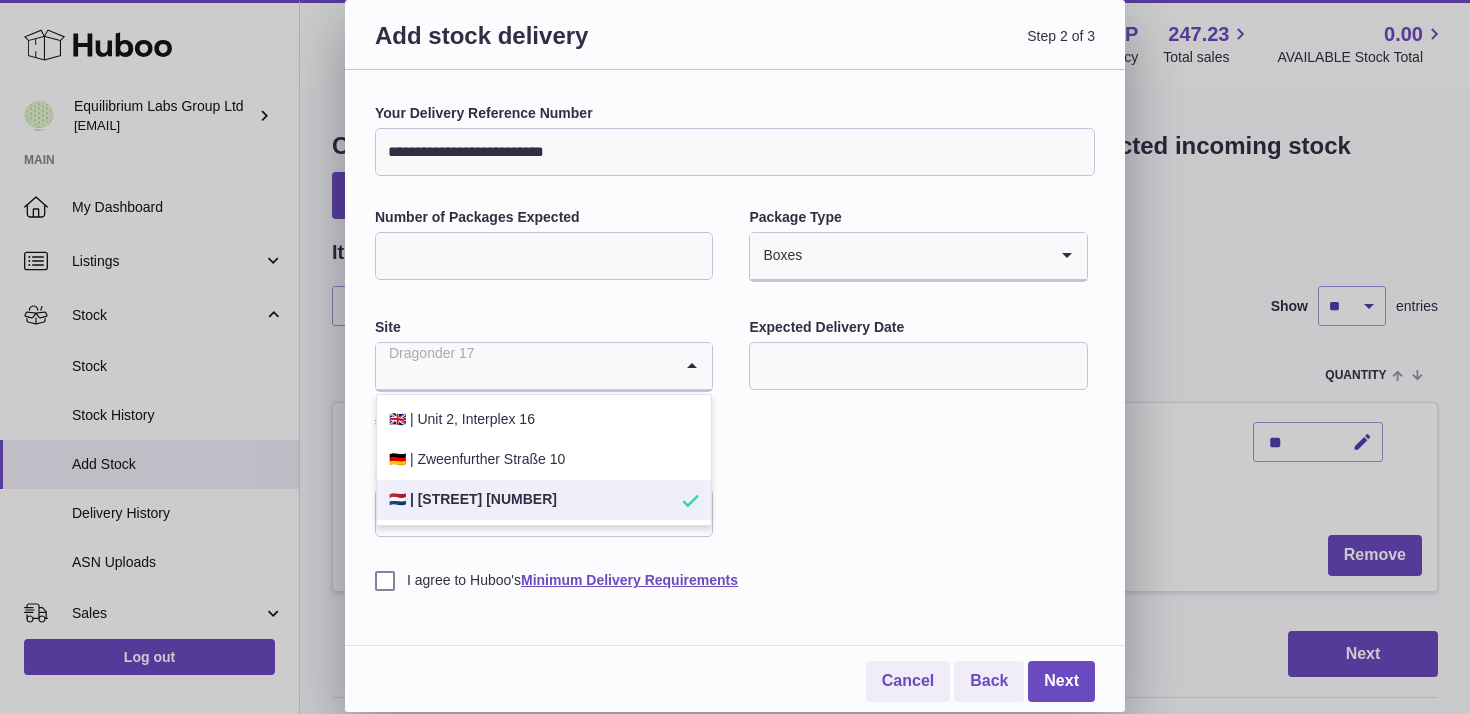 click at bounding box center [524, 366] 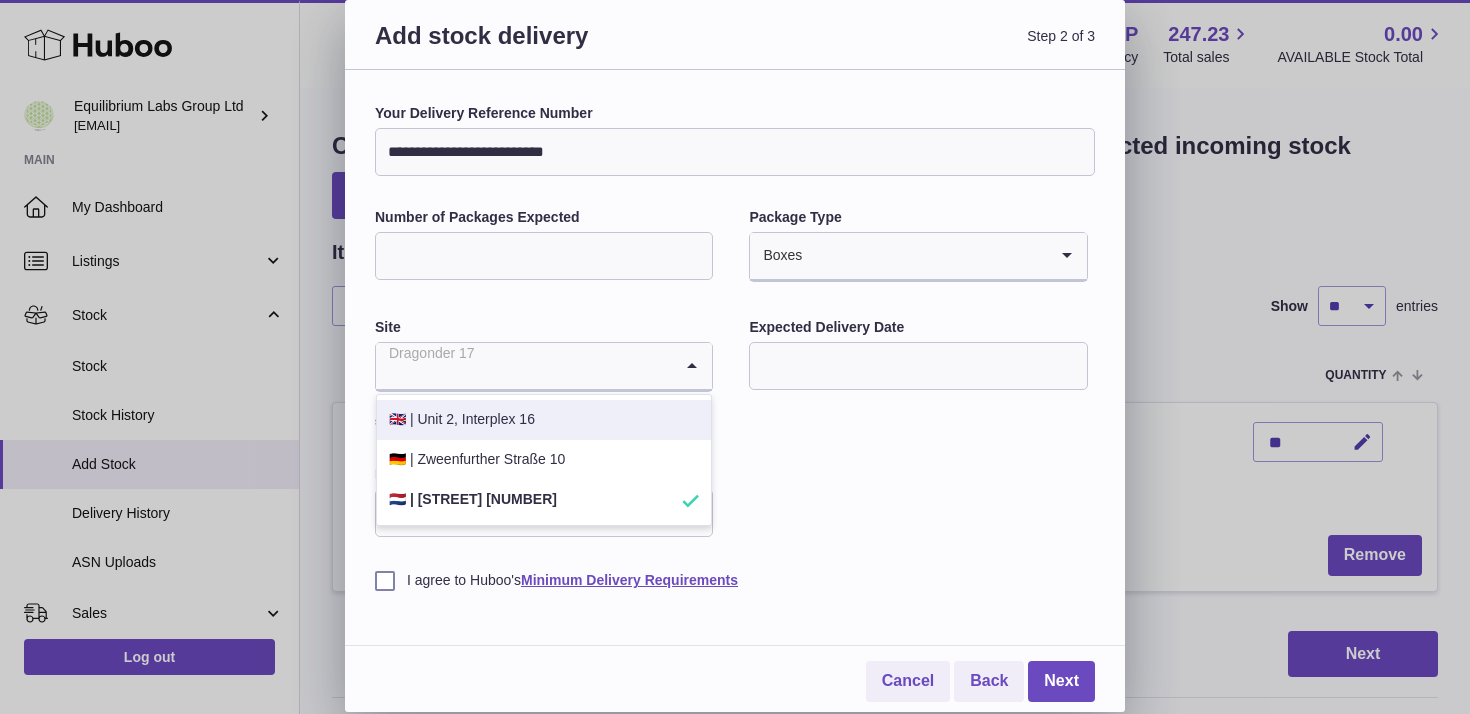 click on "**********" at bounding box center (735, 347) 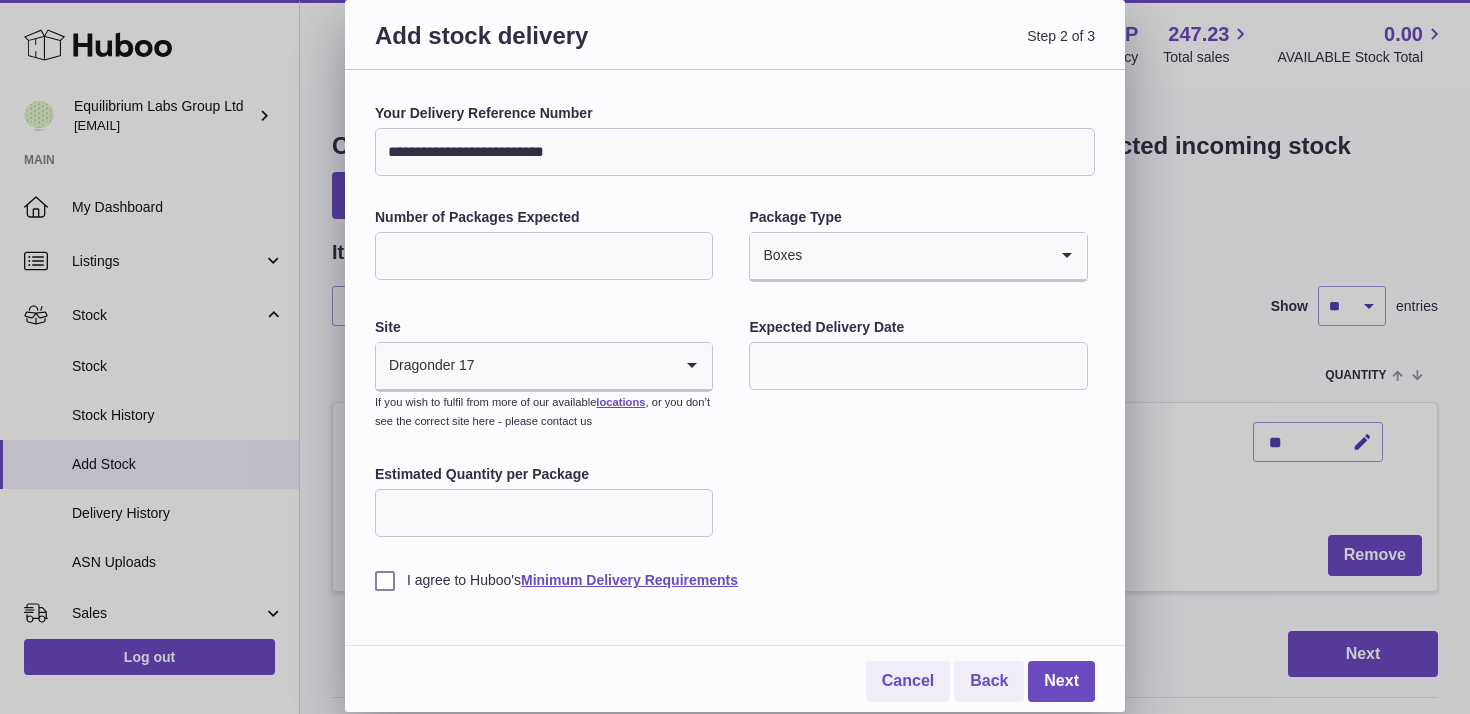 click at bounding box center [918, 366] 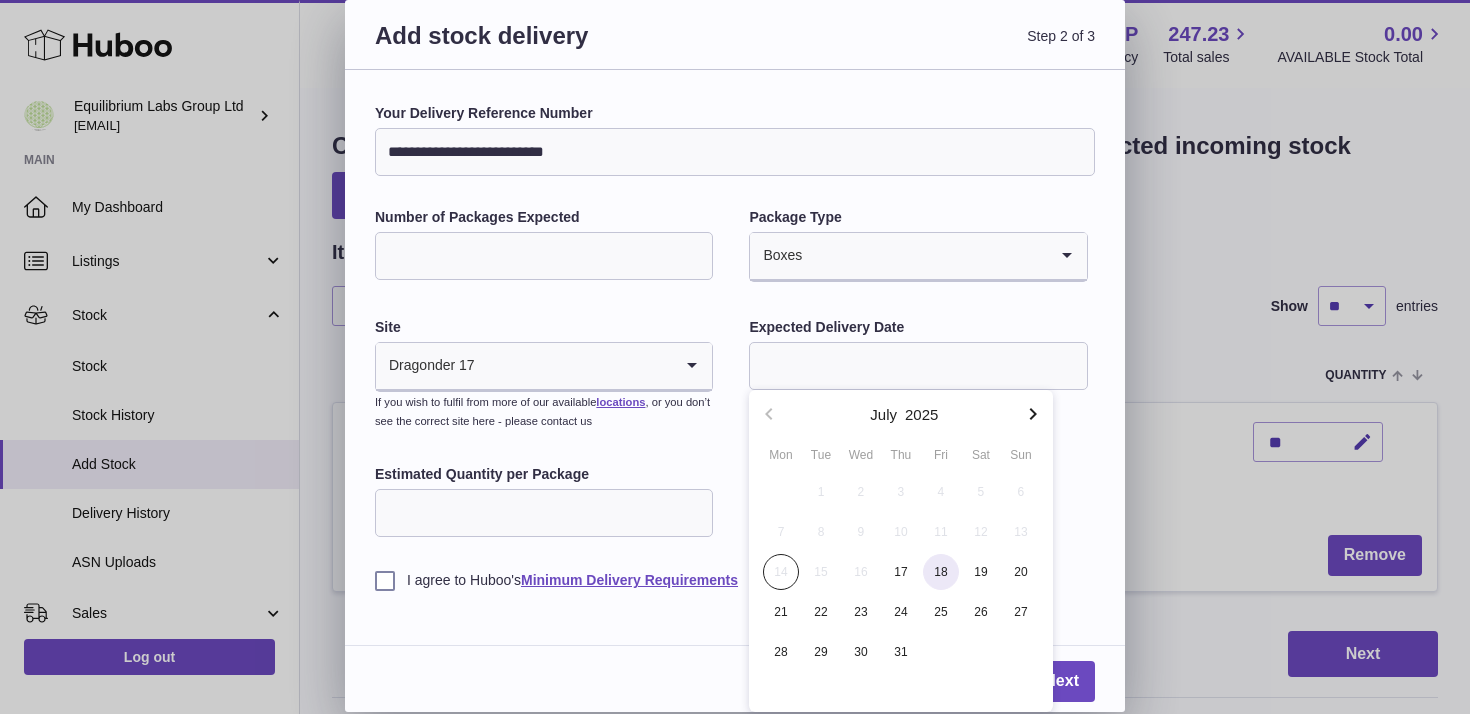 click on "18" at bounding box center (941, 572) 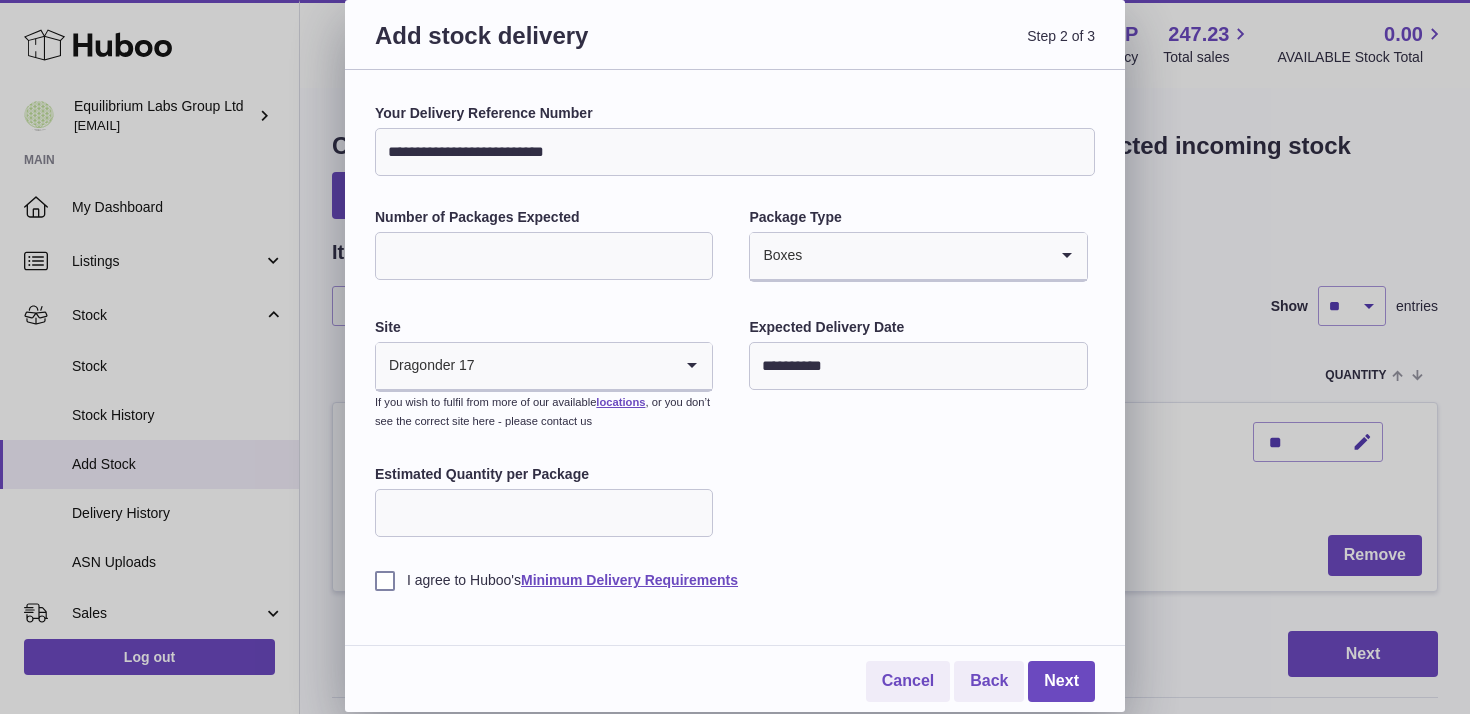 click on "Estimated Quantity per Package" at bounding box center [544, 513] 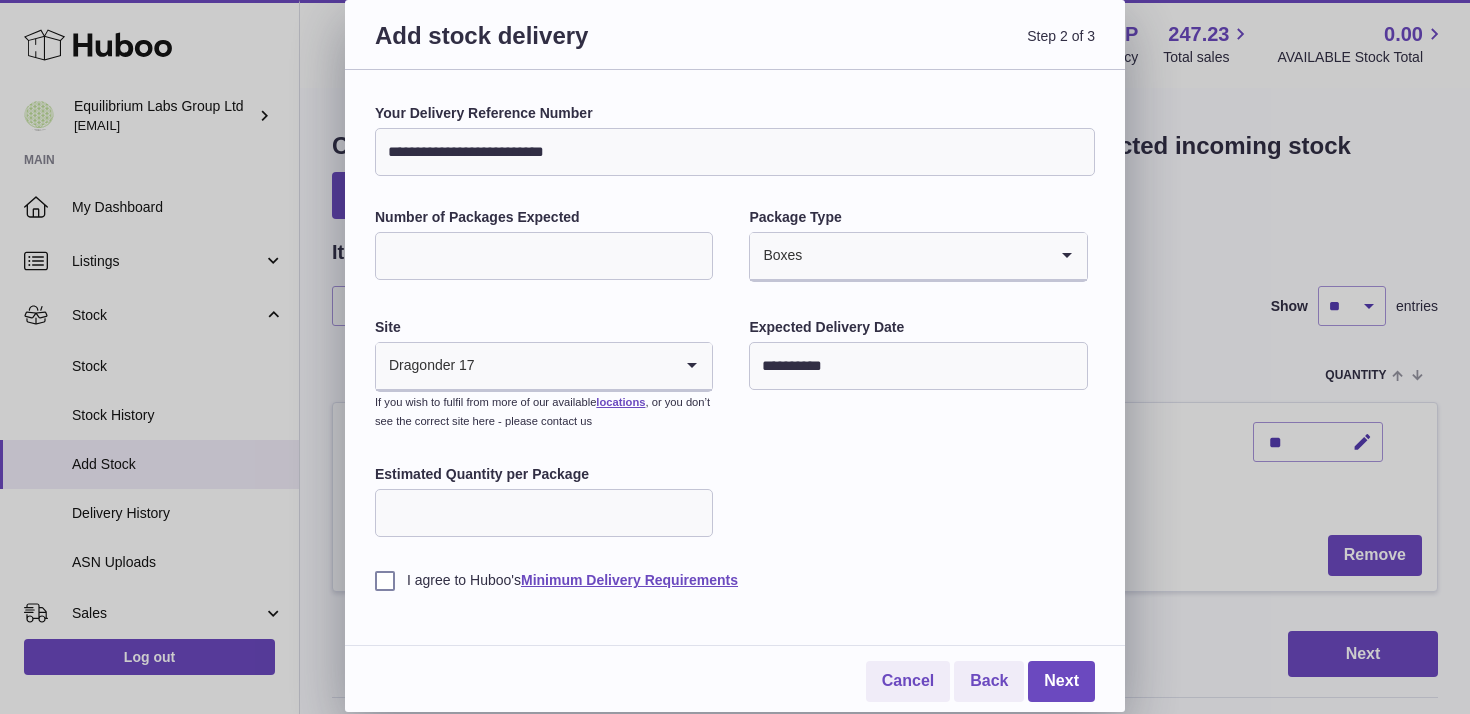 click on "**********" at bounding box center (735, 347) 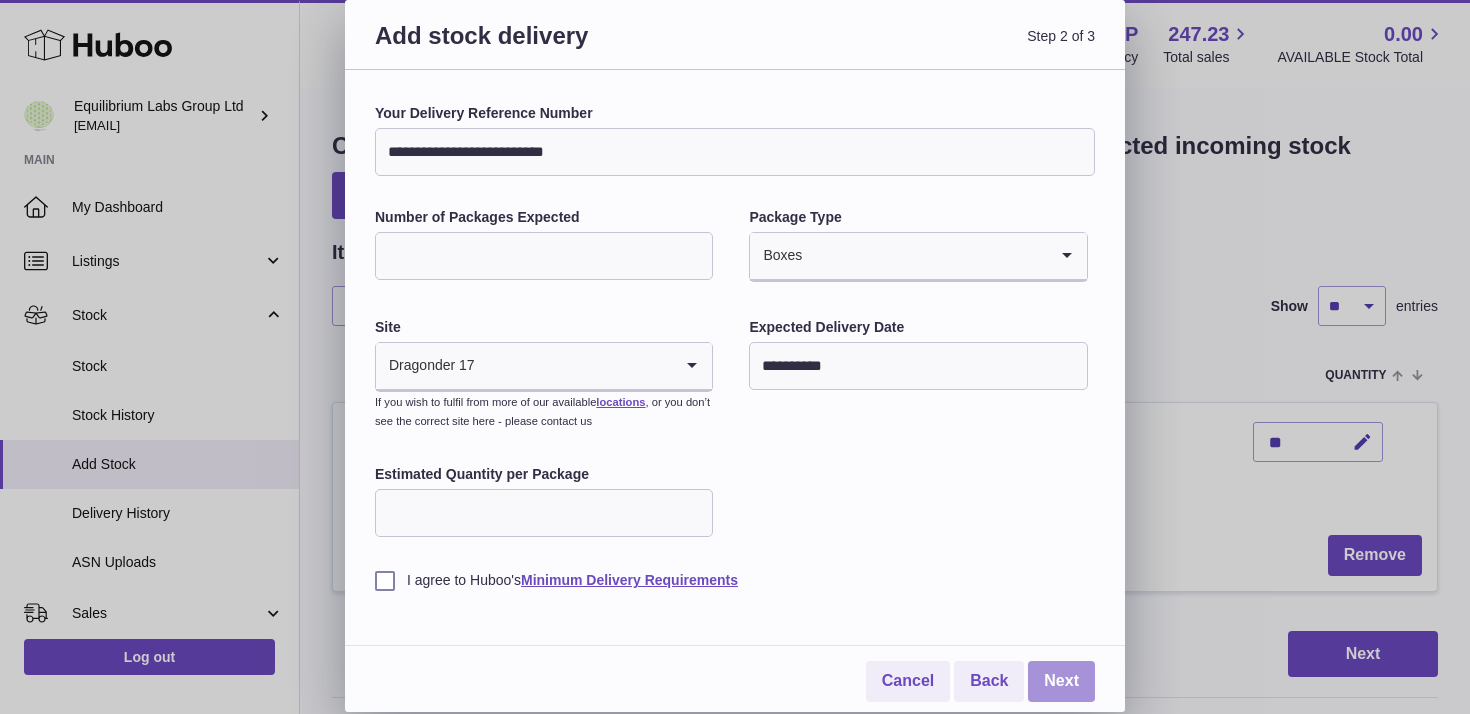 click on "Next" at bounding box center [1061, 681] 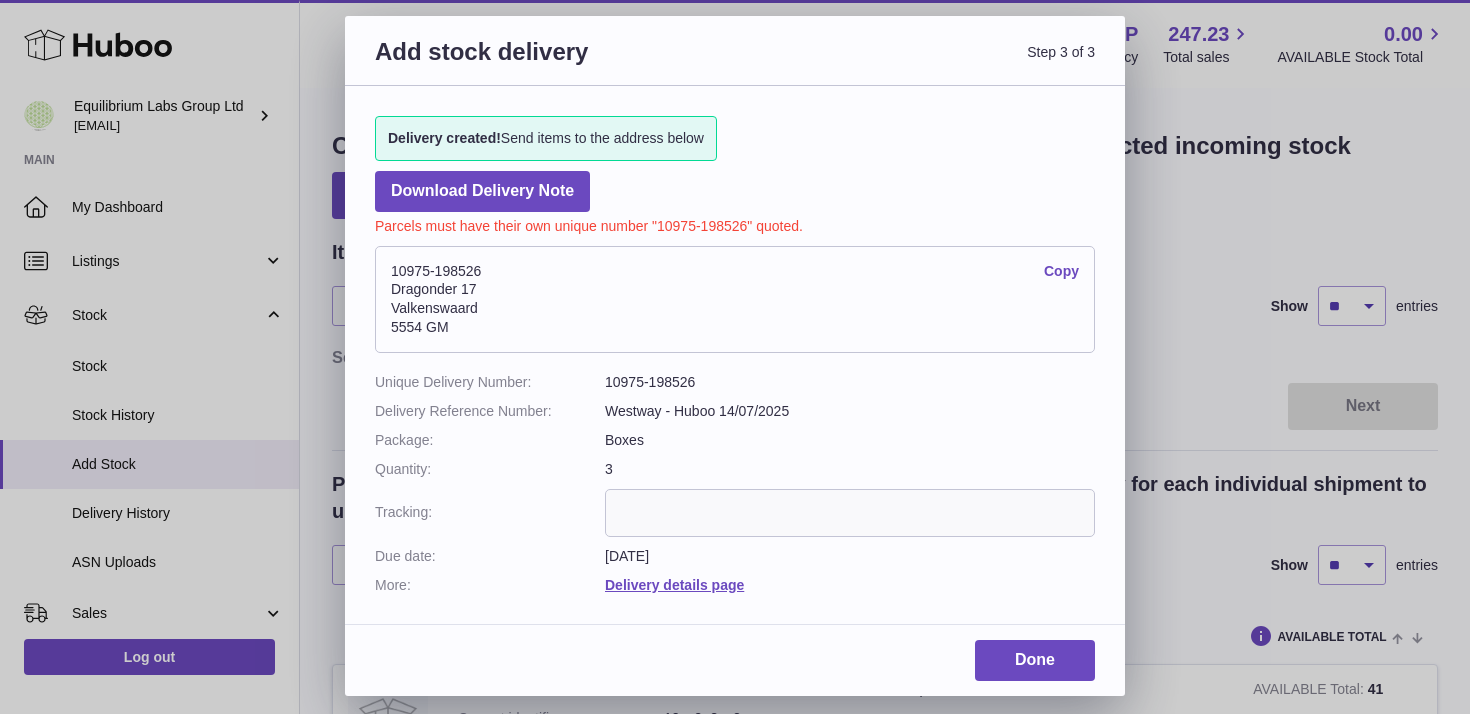 click at bounding box center [850, 513] 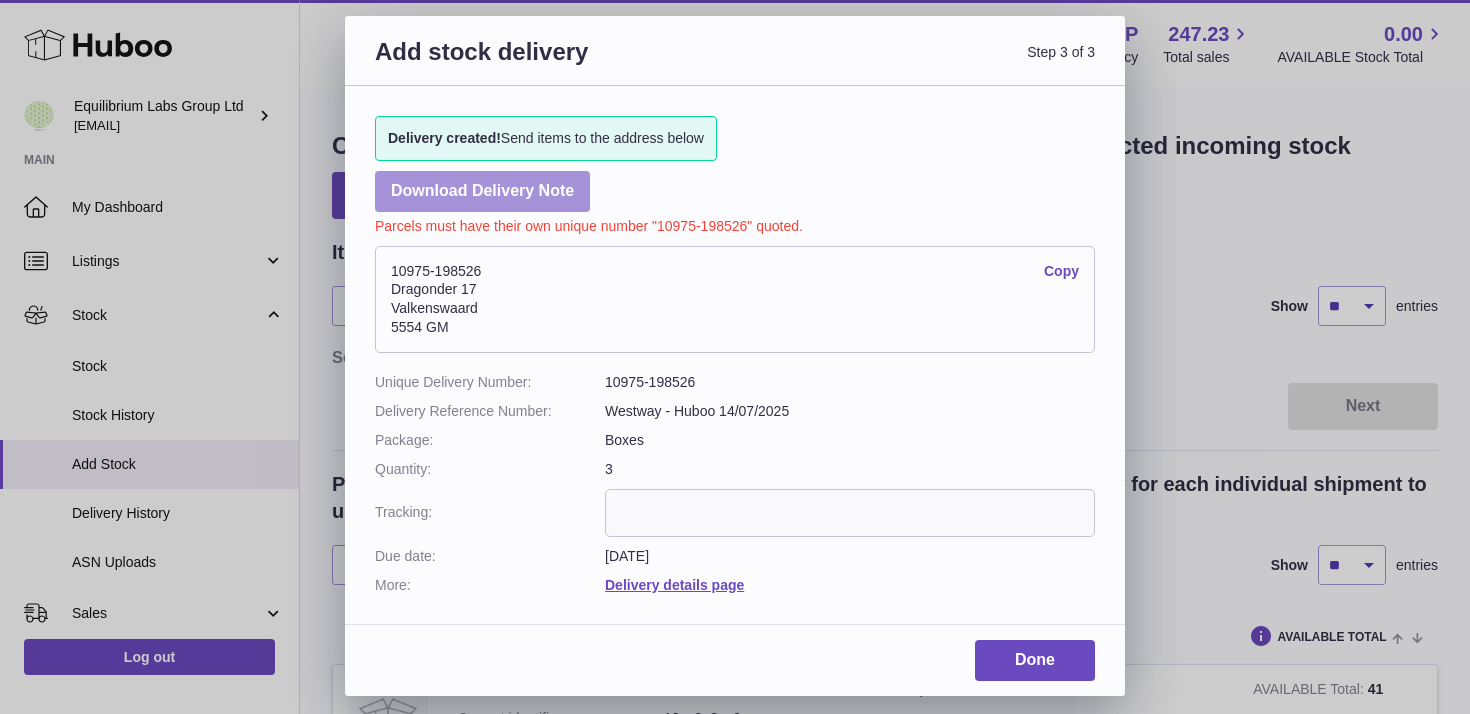click on "Download Delivery Note" at bounding box center [482, 191] 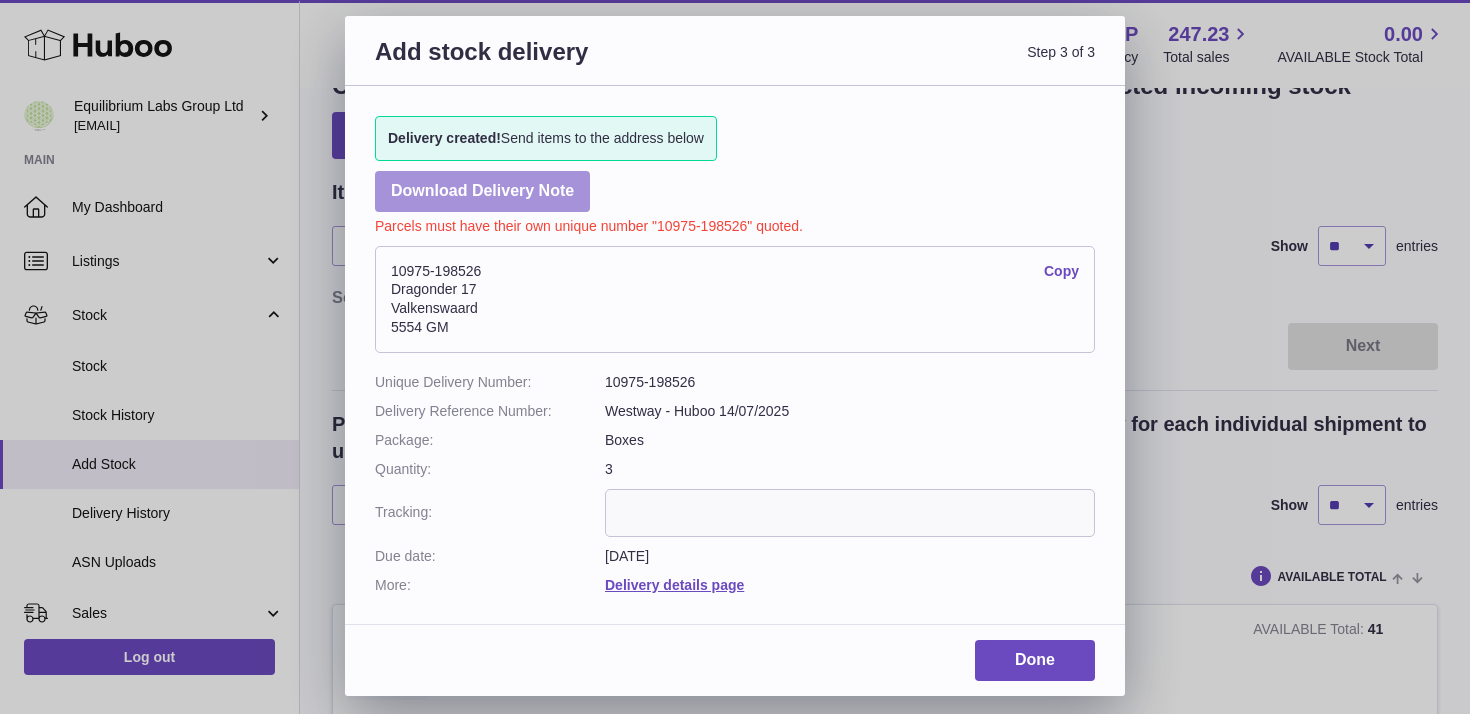 scroll, scrollTop: 64, scrollLeft: 0, axis: vertical 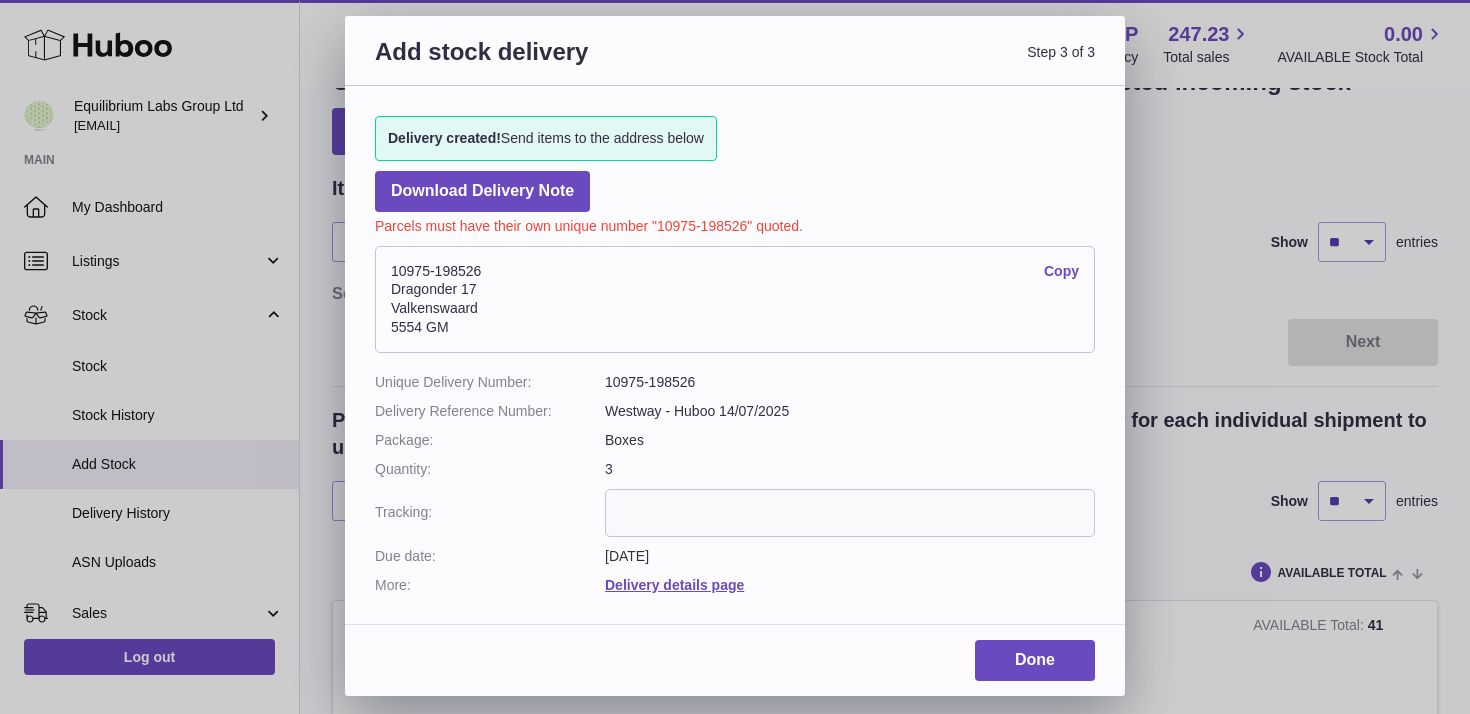 click on "10975-198526
Copy
[STREET] [NUMBER]
[CITY]
[POSTAL_CODE]" at bounding box center [735, 300] 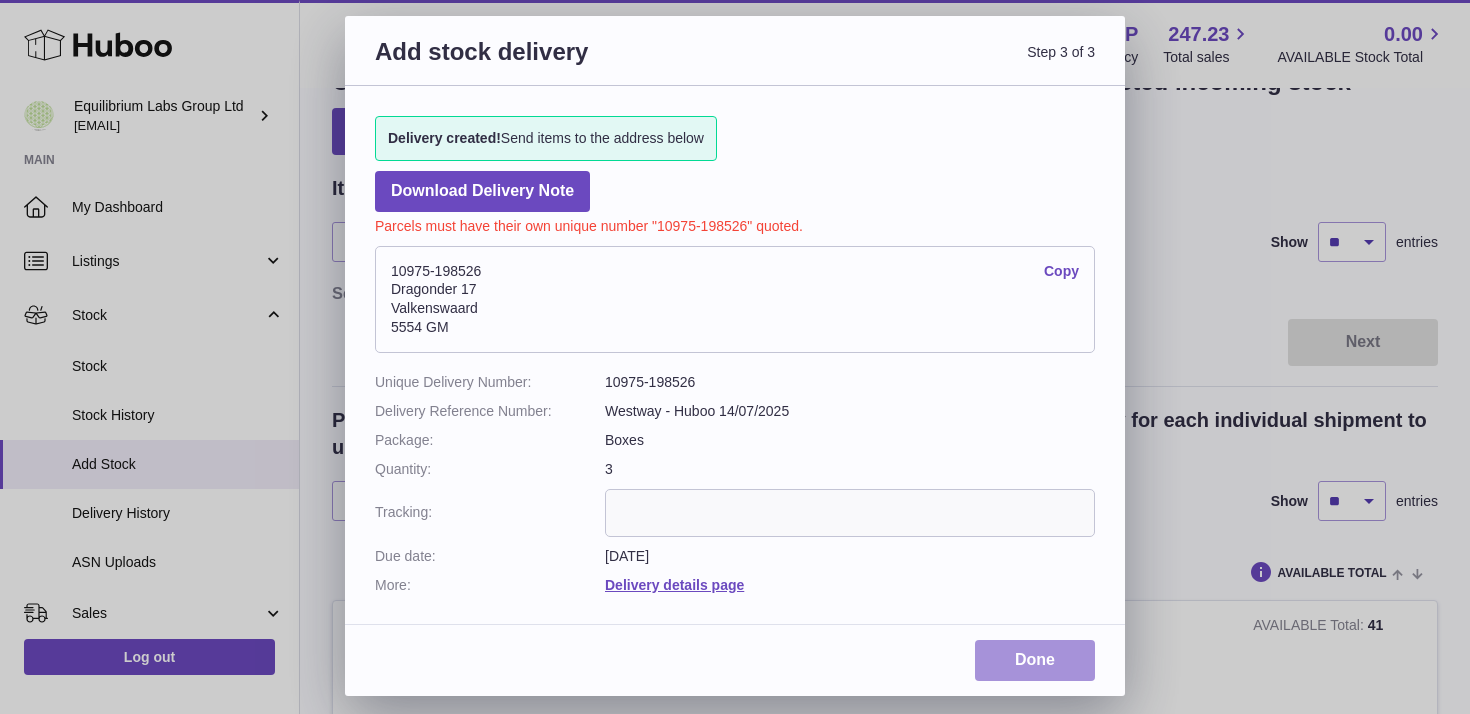 click on "Done" at bounding box center [1035, 660] 